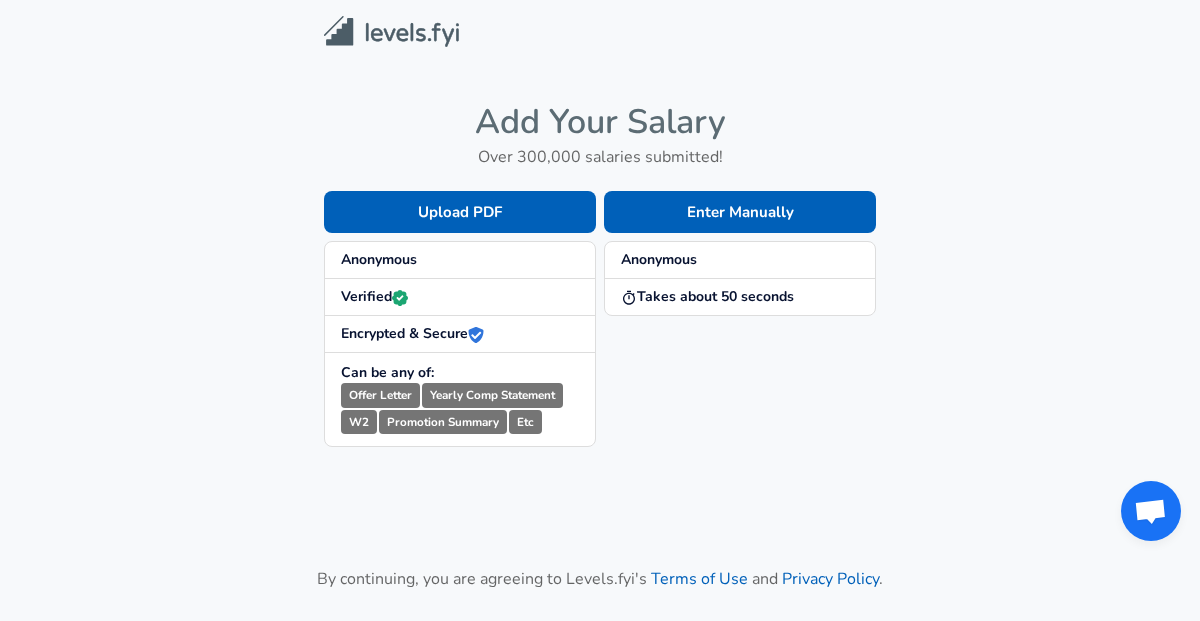 scroll, scrollTop: 0, scrollLeft: 0, axis: both 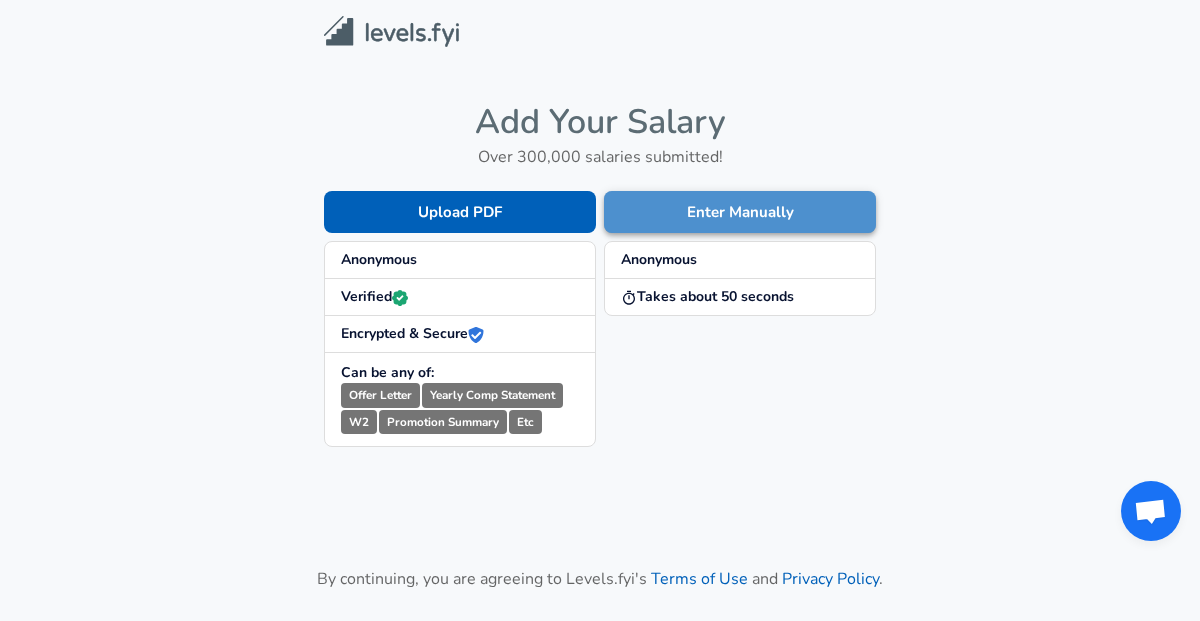 click on "Enter Manually" at bounding box center [740, 212] 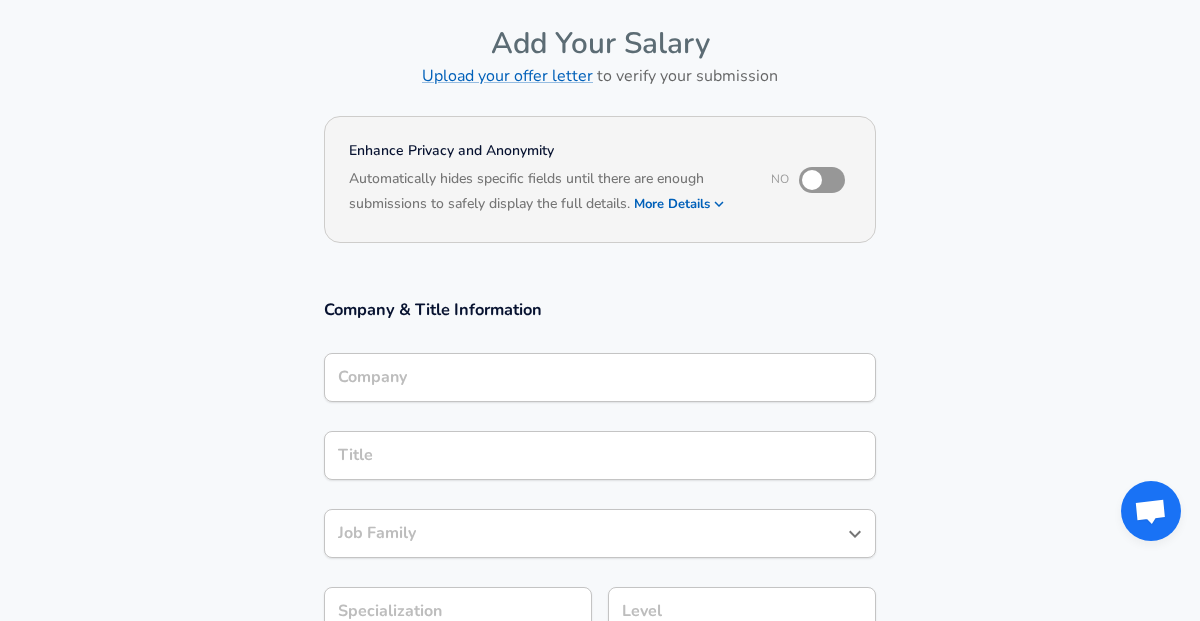 click on "Company" at bounding box center [600, 377] 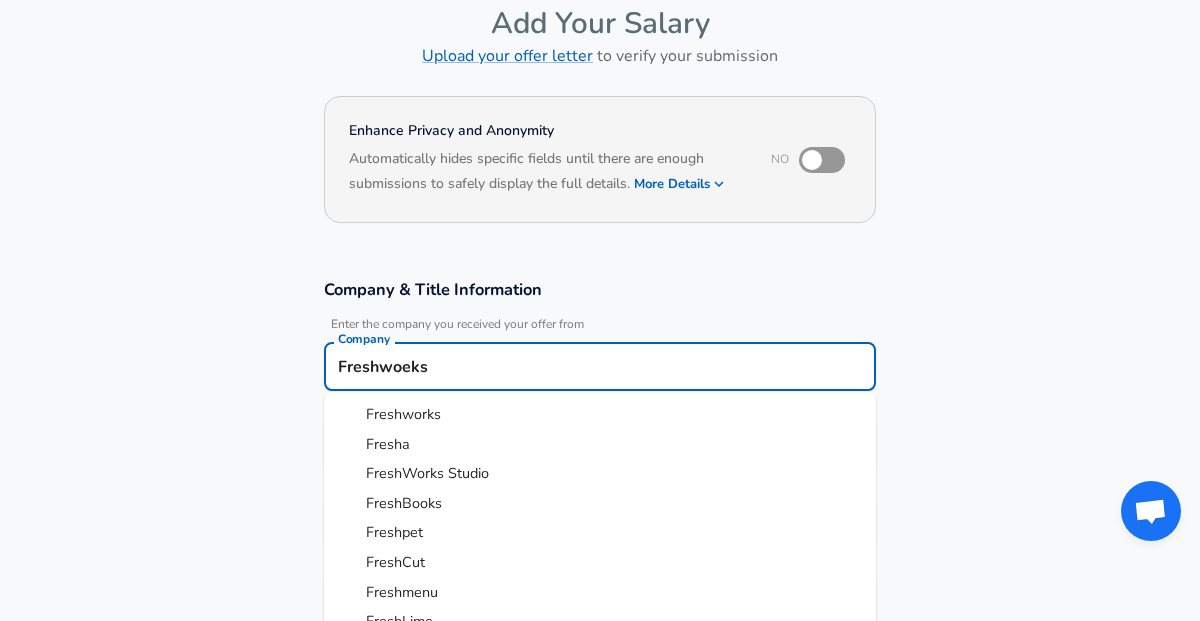 click on "Freshworks" at bounding box center [600, 415] 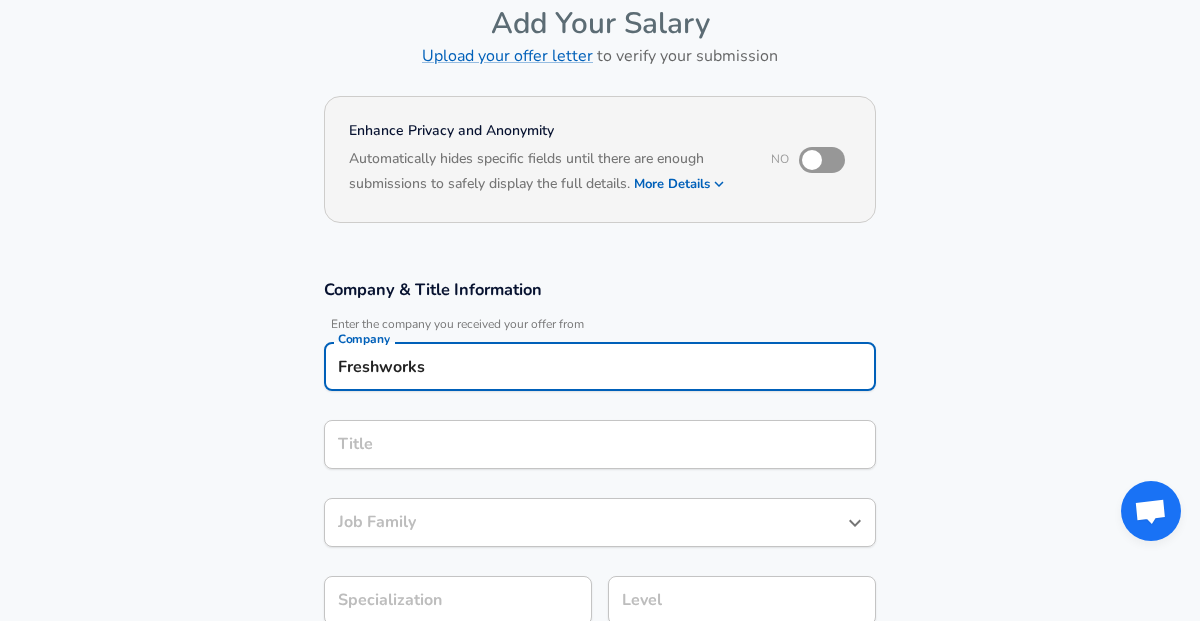 type on "Freshworks" 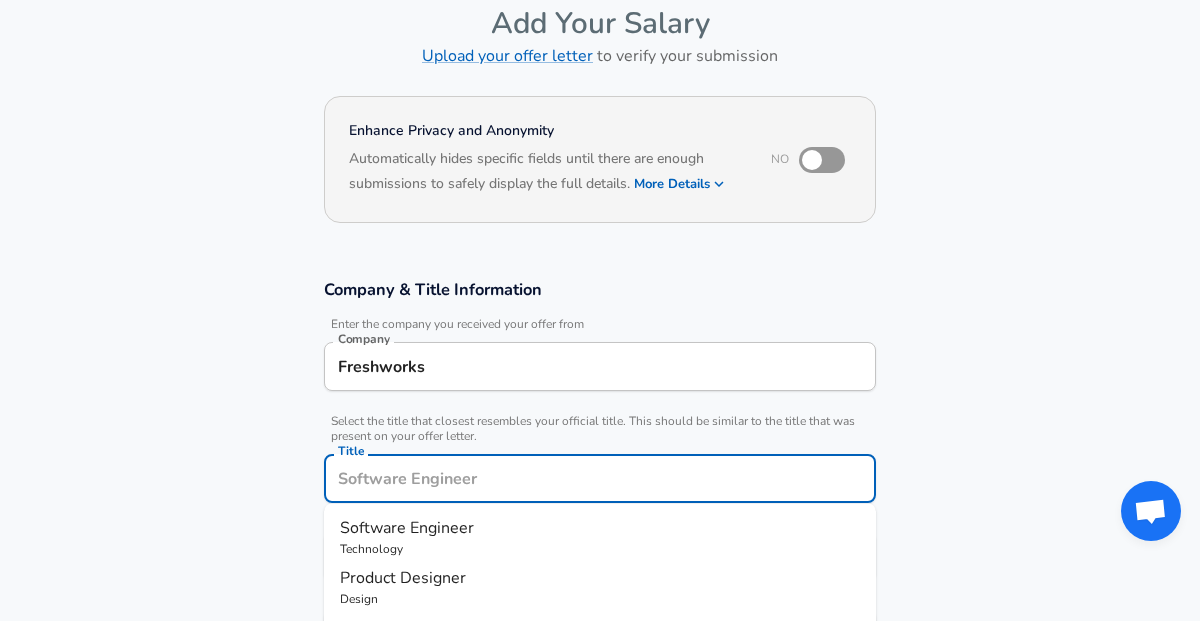 click on "Title" at bounding box center [600, 478] 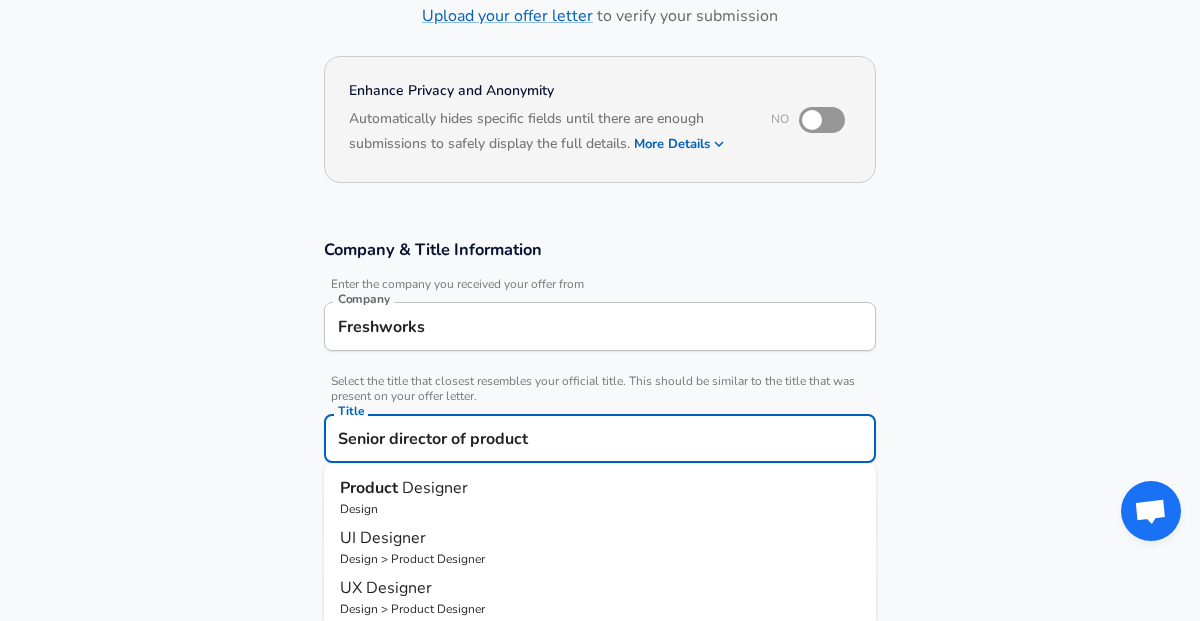 type on "Senior director of product" 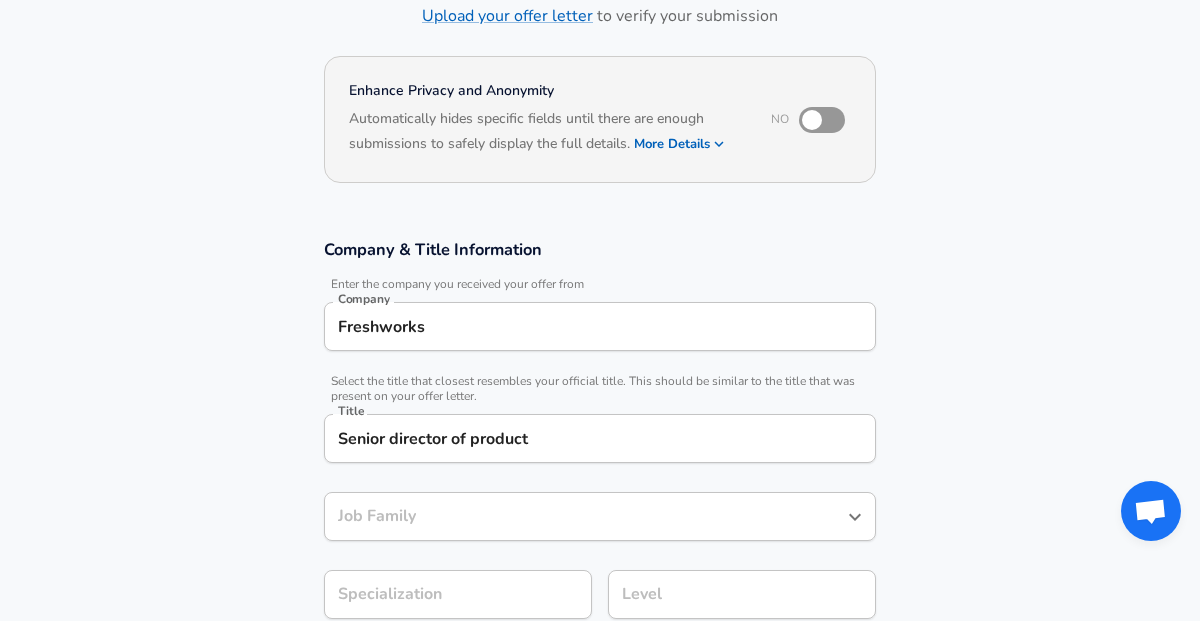 click on "Company & Title Information   Enter the company you received your offer from Company Freshworks Company   Select the title that closest resembles your official title. This should be similar to the title that was present on your offer letter. Title Senior director of product Title Job Family Job Family Specialization Specialization Level Level" at bounding box center [600, 439] 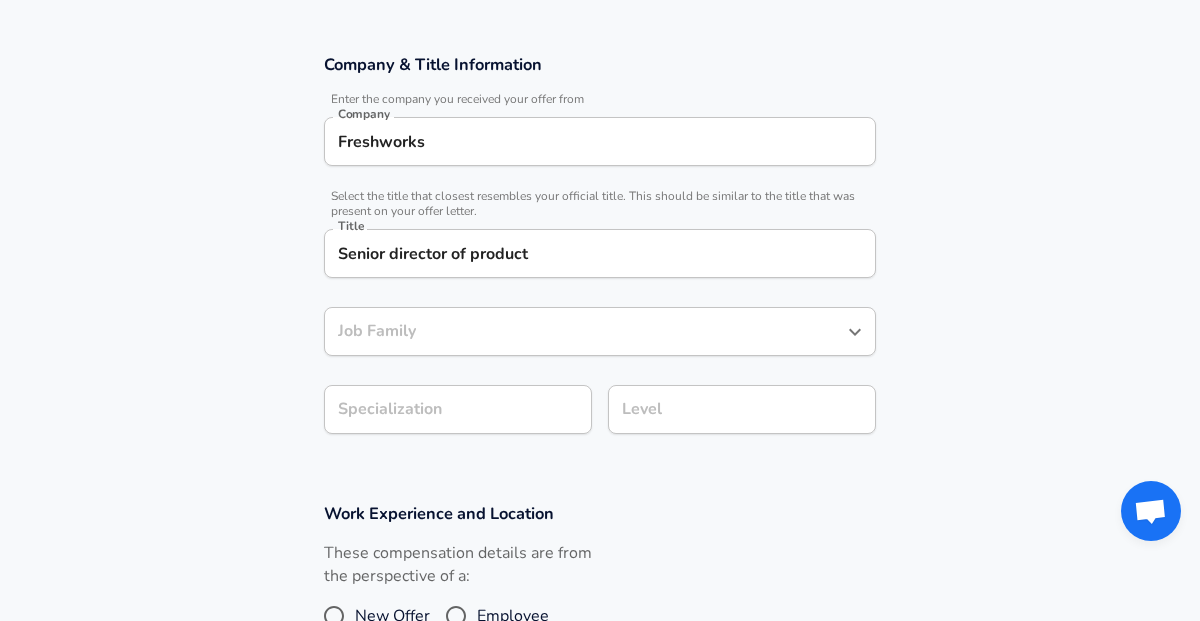 scroll, scrollTop: 330, scrollLeft: 0, axis: vertical 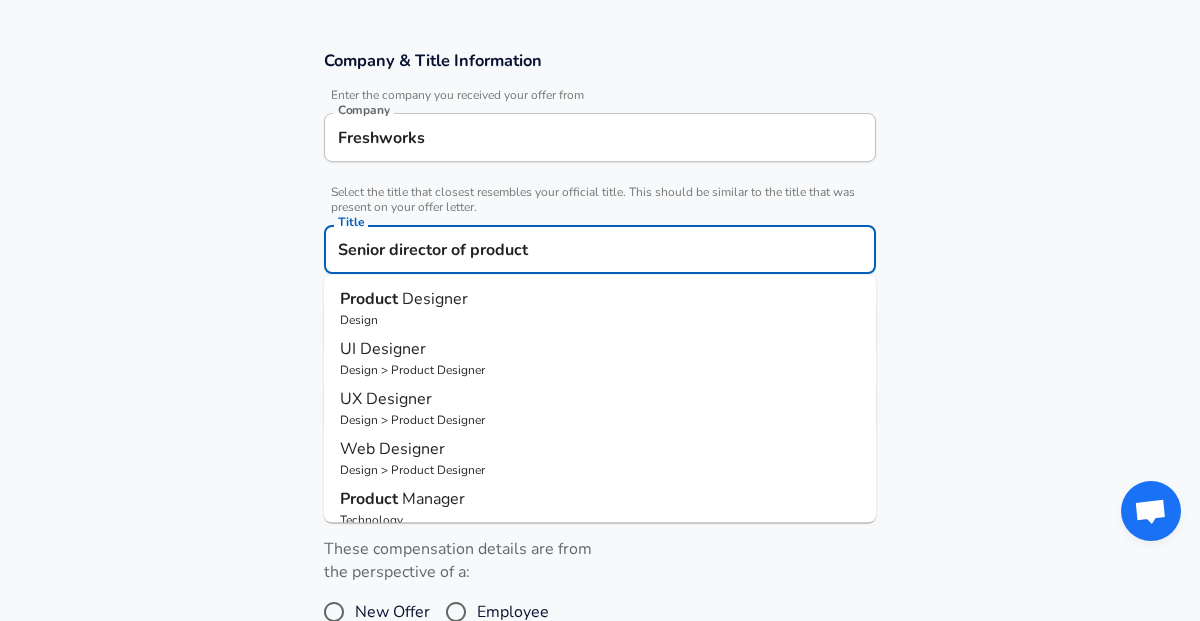 click on "Senior director of product" at bounding box center [600, 249] 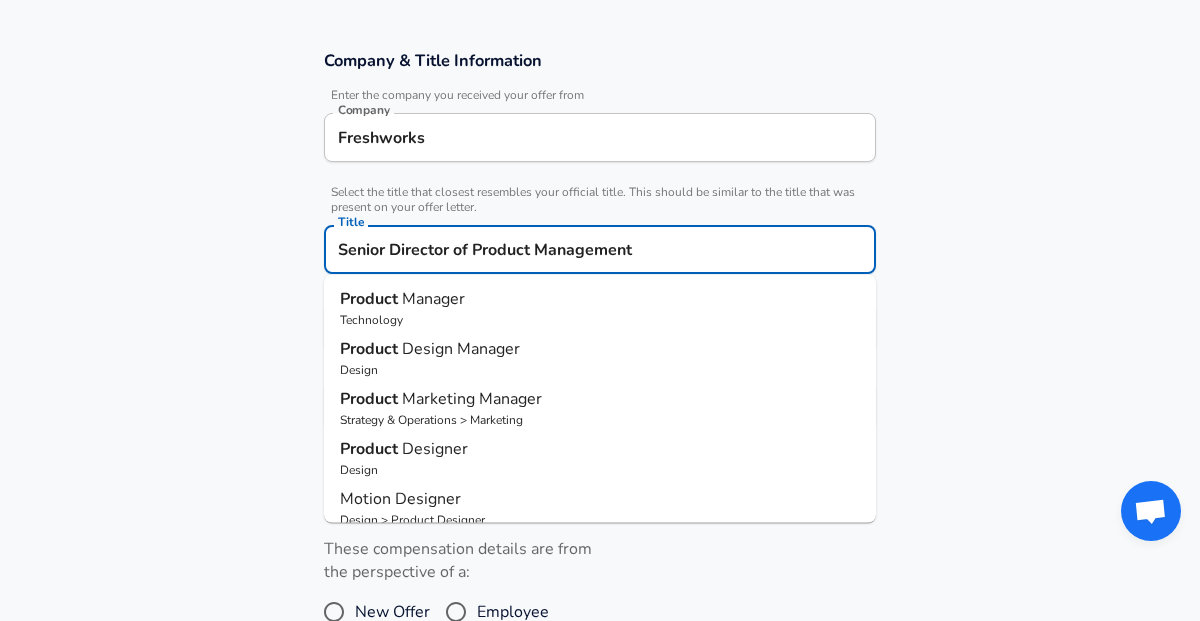 type on "Senior Director of Product Management" 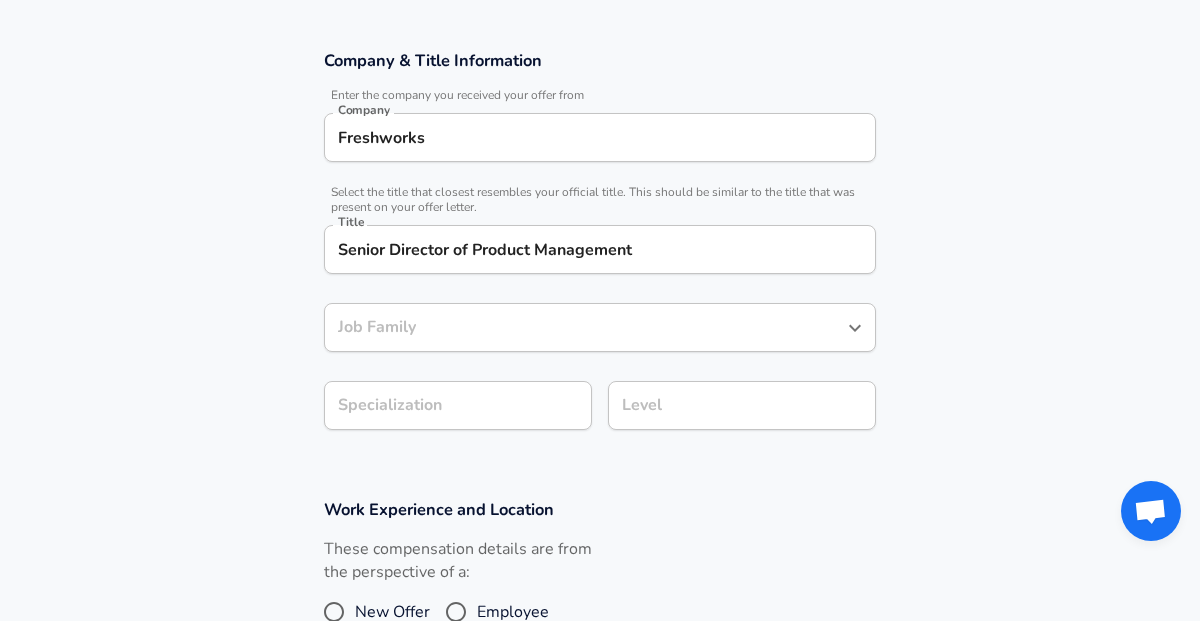 click on "Job Family" at bounding box center (600, 327) 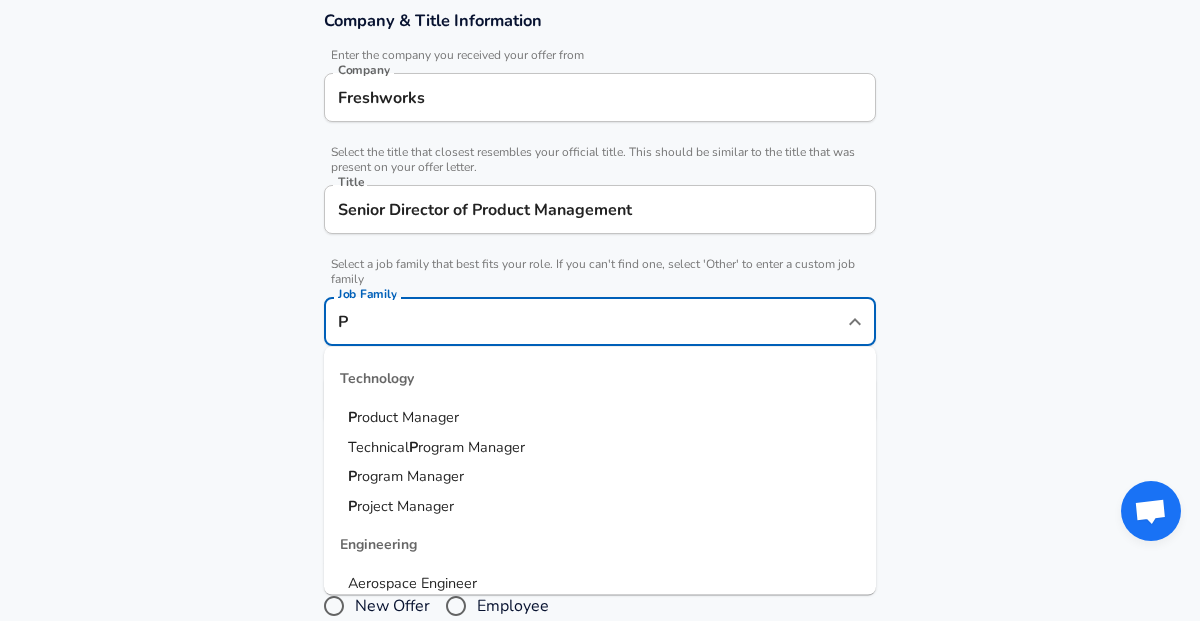 click on "roduct Manager" at bounding box center [408, 417] 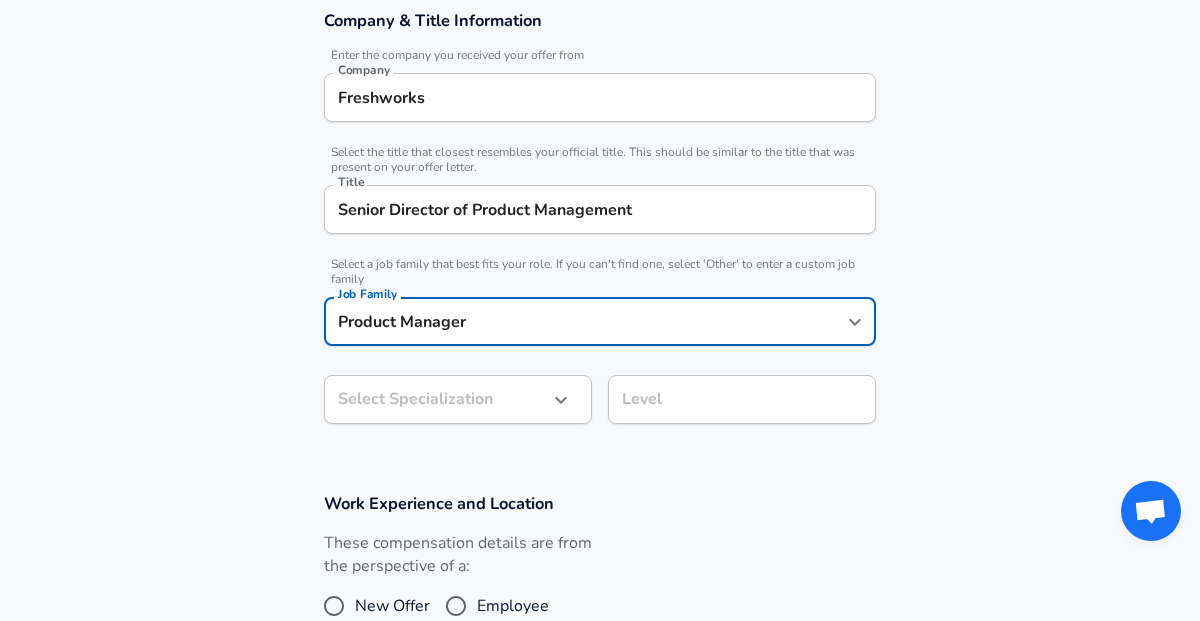 type on "Product Manager" 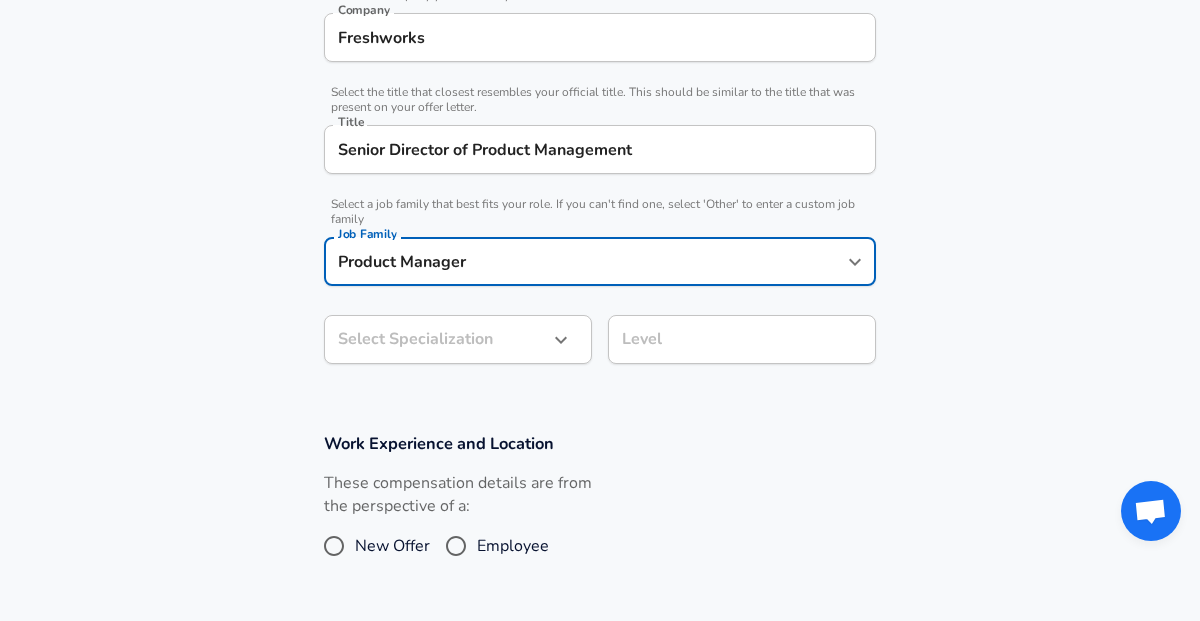 click on "Restart Add Your Salary Upload your offer letter   to verify your submission Enhance Privacy and Anonymity No Automatically hides specific fields until there are enough submissions to safely display the full details.   More Details Based on your submission and the data points that we have already collected, we will automatically hide and anonymize specific fields if there aren't enough data points to remain sufficiently anonymous. Company & Title Information   Enter the company you received your offer from Company Freshworks Company   Select the title that closest resembles your official title. This should be similar to the title that was present on your offer letter. Title Senior Director of Product Management Title   Select a job family that best fits your role. If you can't find one, select 'Other' to enter a custom job family Job Family Product Manager Job Family Select Specialization ​ Select Specialization Level Level Work Experience and Location New Offer Employee Submit Salary   Terms of Use   and" at bounding box center (600, -120) 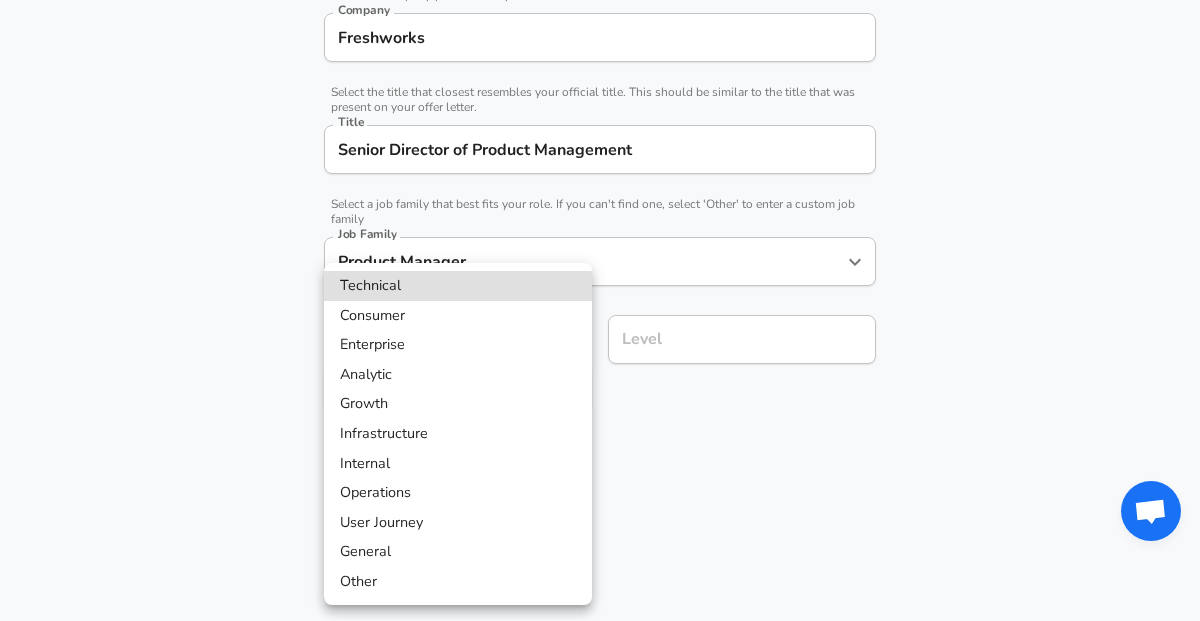 click on "Enterprise" at bounding box center [458, 345] 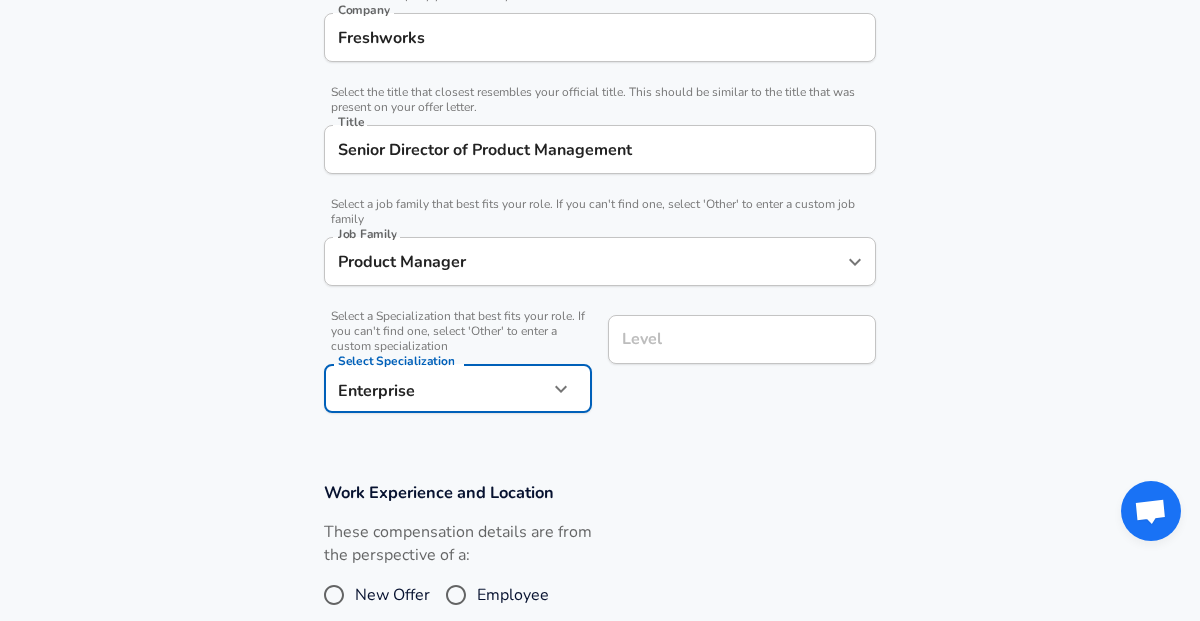 click on "Level" at bounding box center (742, 339) 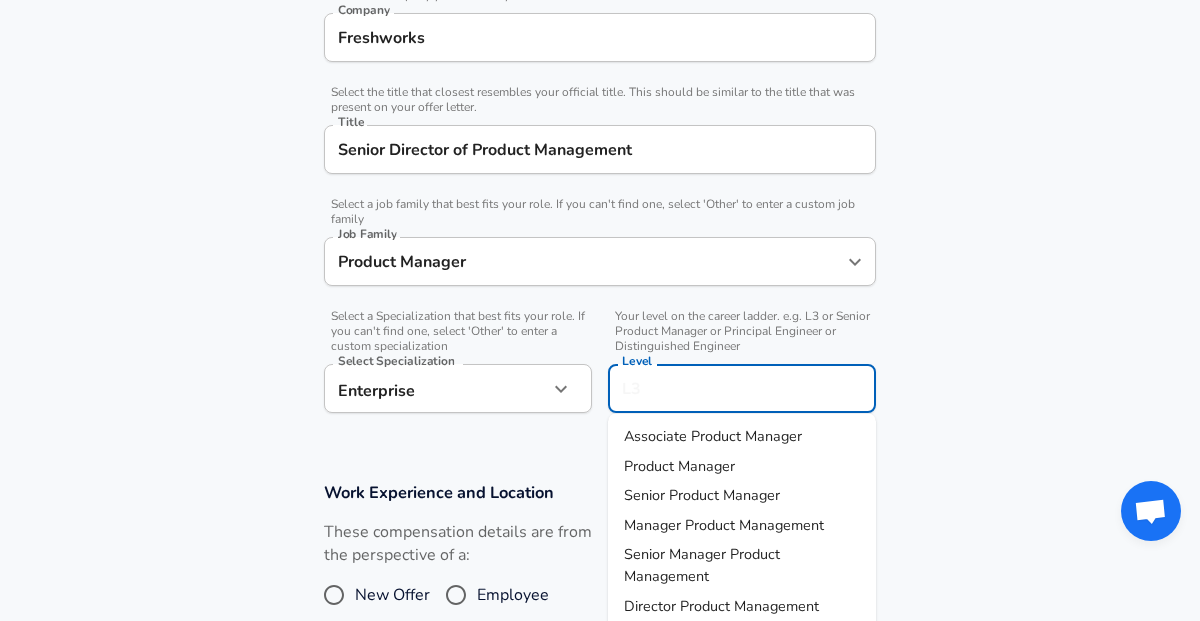 scroll, scrollTop: 470, scrollLeft: 0, axis: vertical 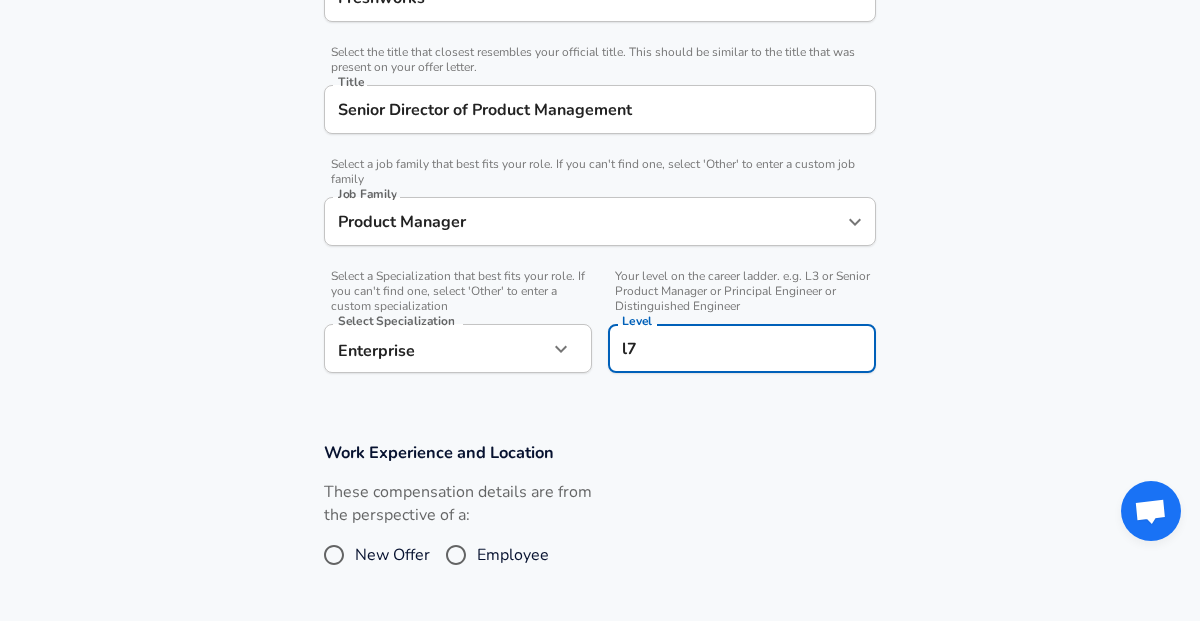 type on "l" 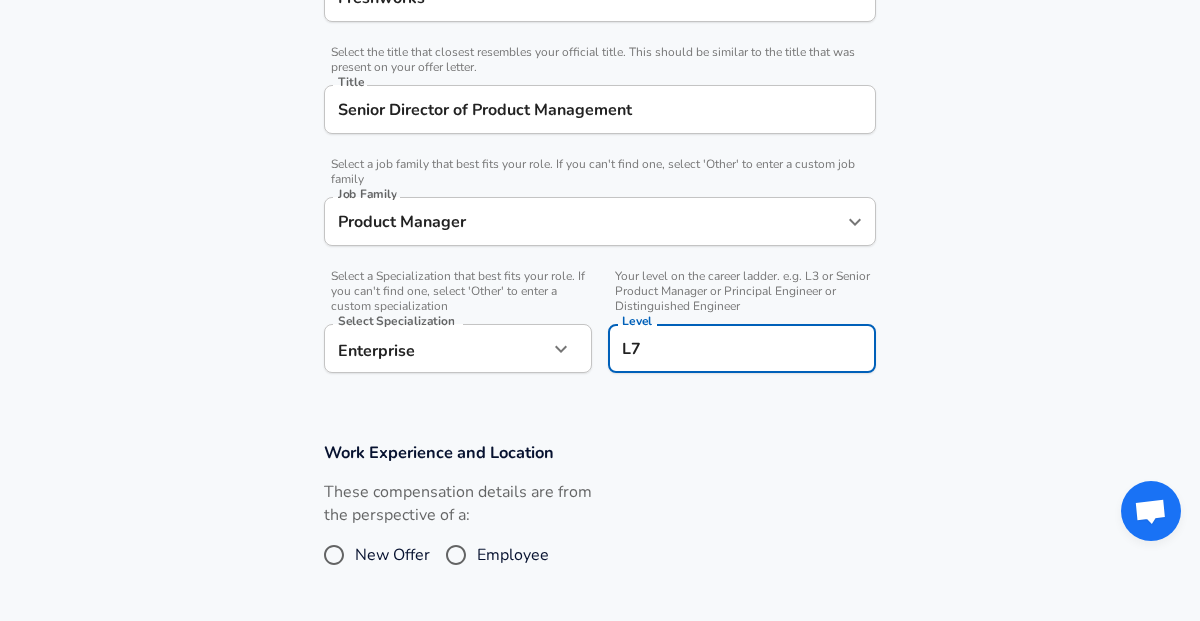 scroll, scrollTop: 573, scrollLeft: 0, axis: vertical 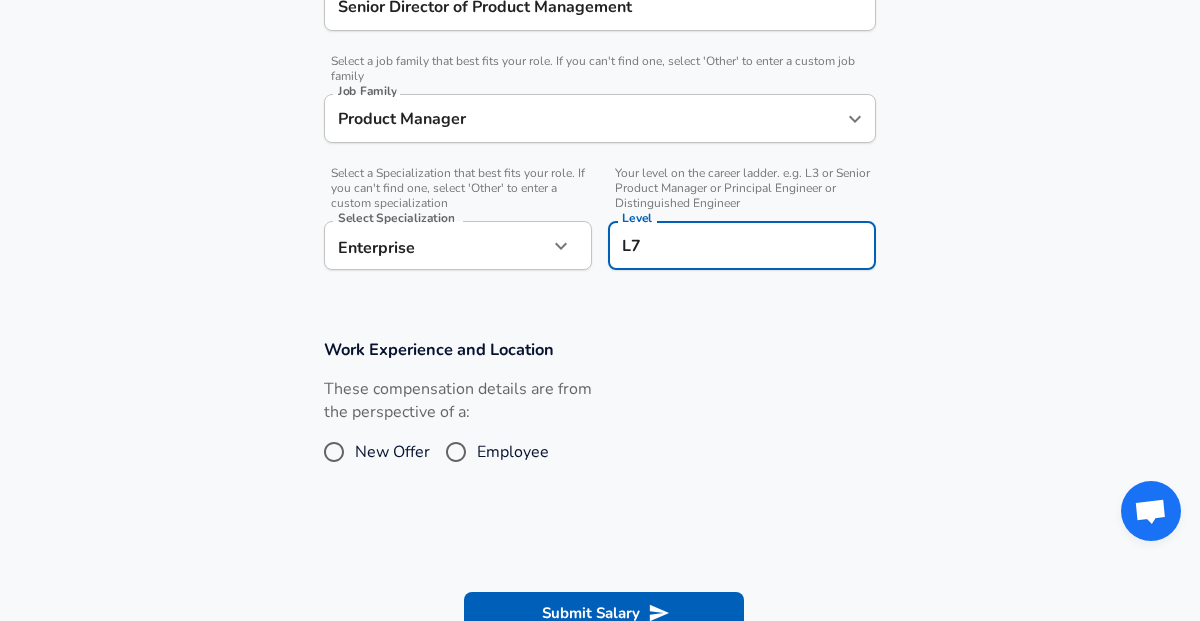 type on "L7" 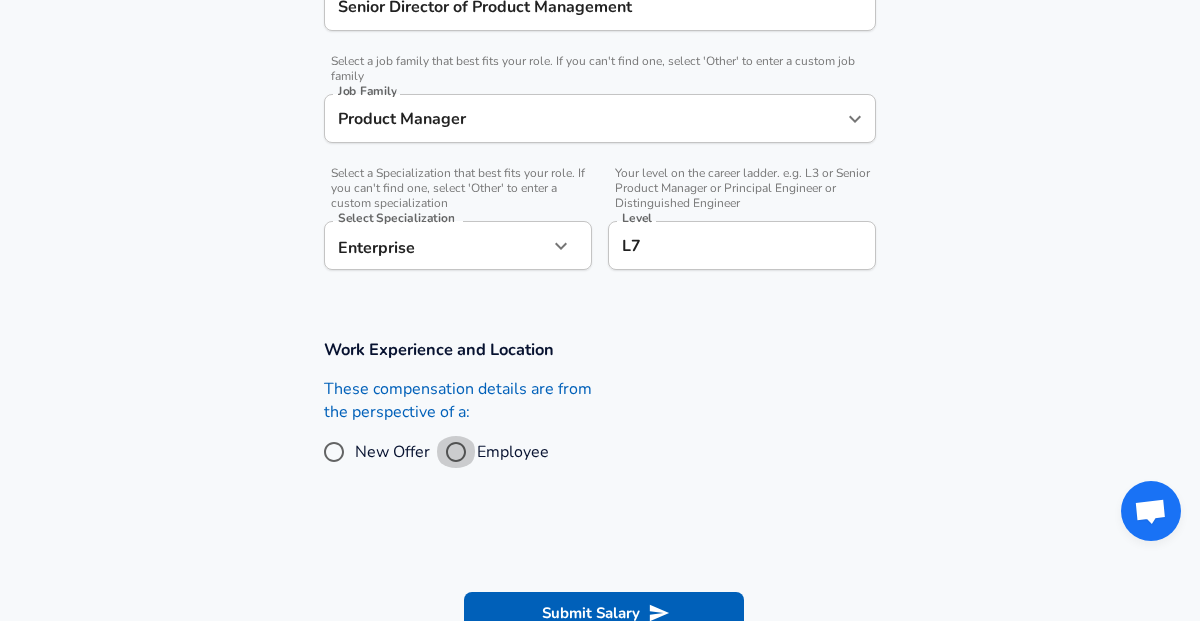 click on "Employee" at bounding box center [456, 452] 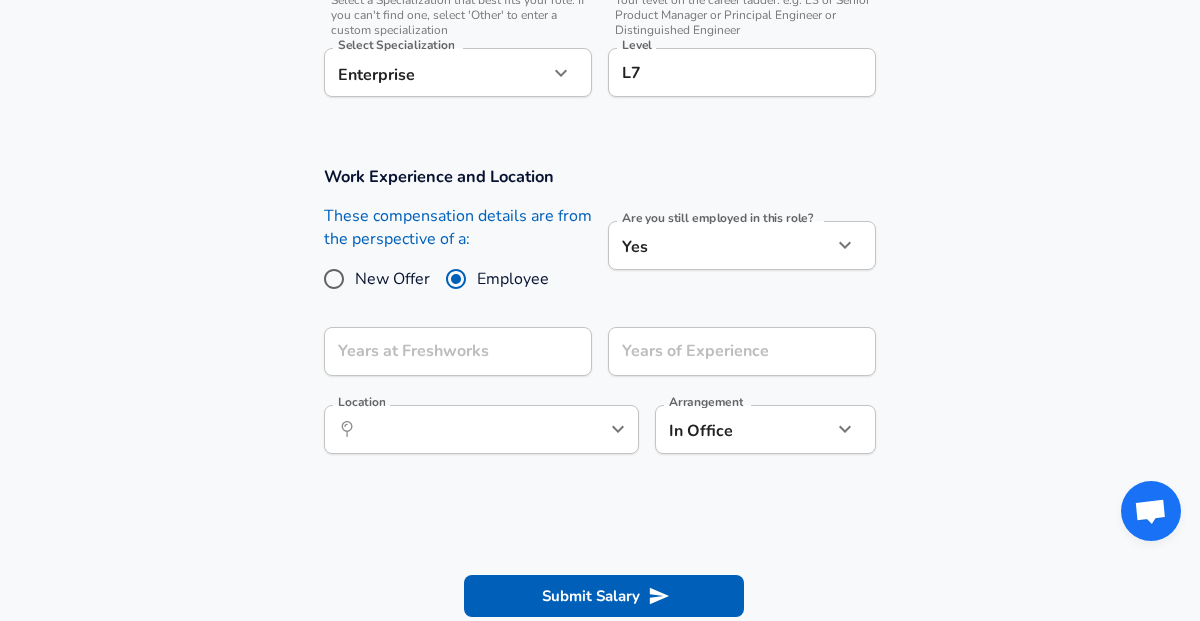 scroll, scrollTop: 745, scrollLeft: 0, axis: vertical 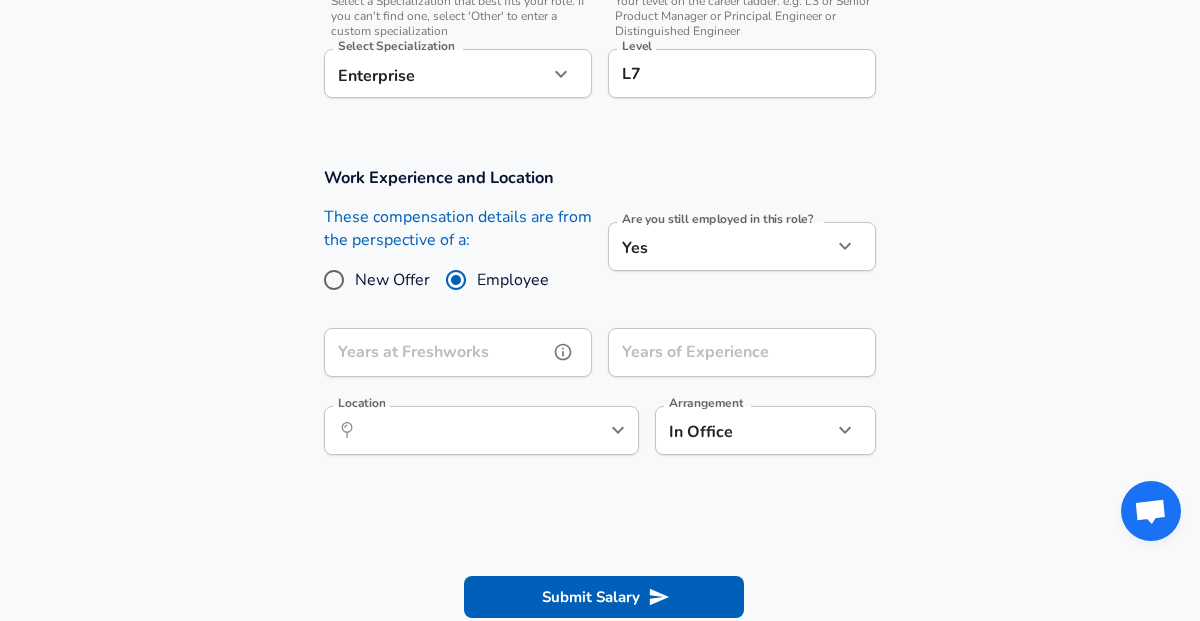 click on "Years at Freshworks" at bounding box center [436, 352] 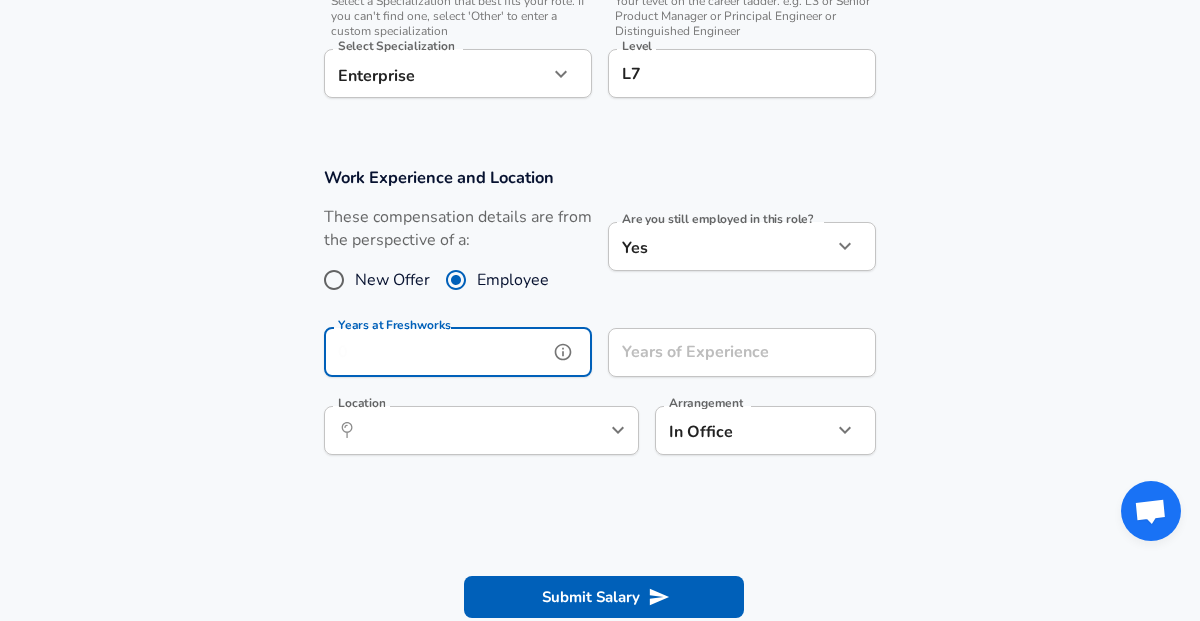 type on "2" 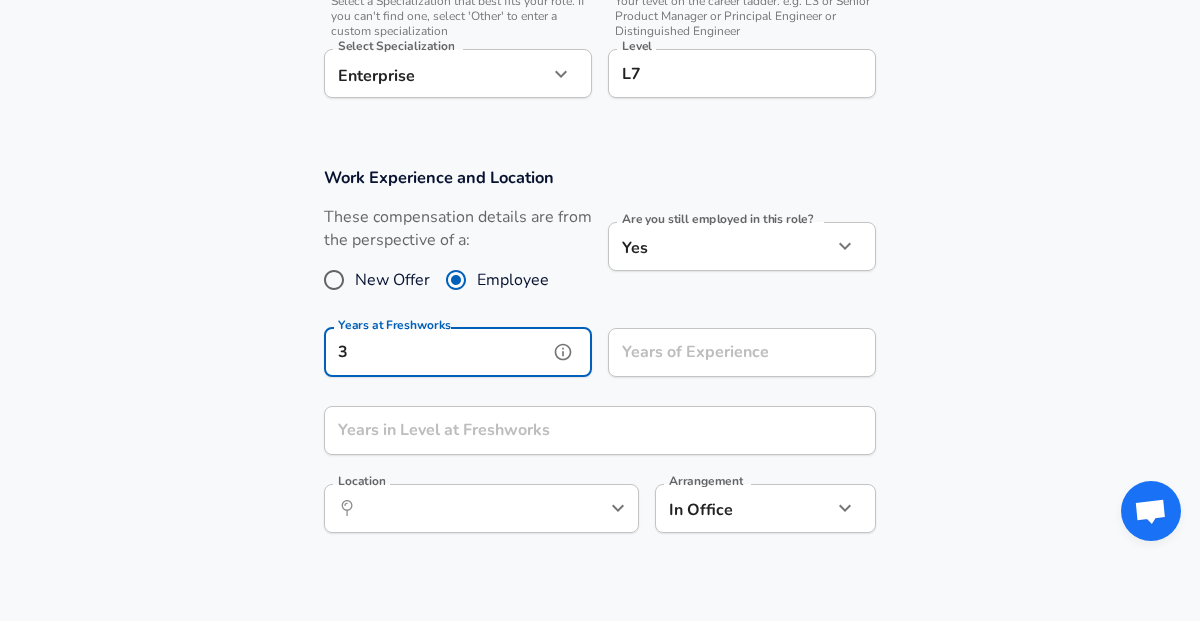 type on "3" 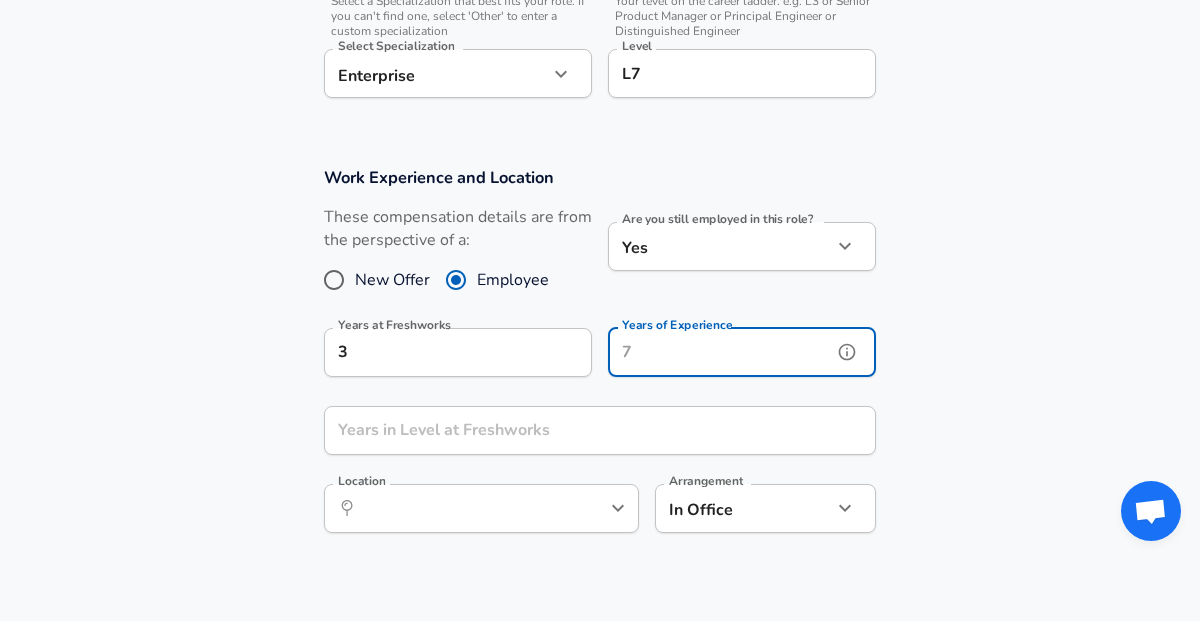 click on "Years of Experience" at bounding box center [720, 352] 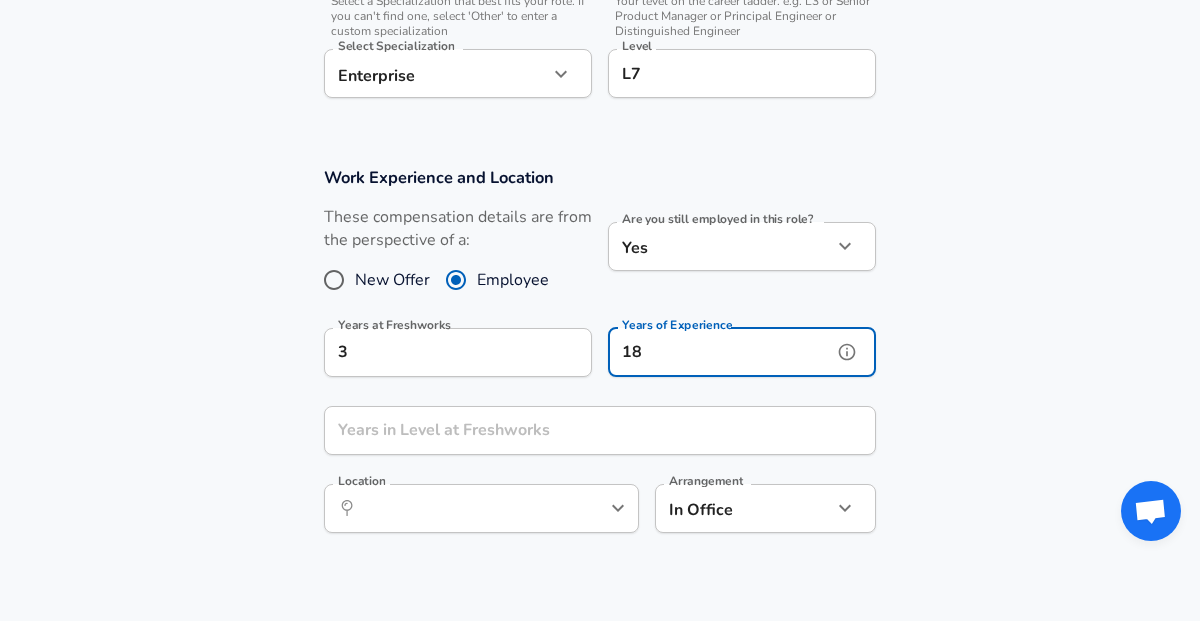 type on "18" 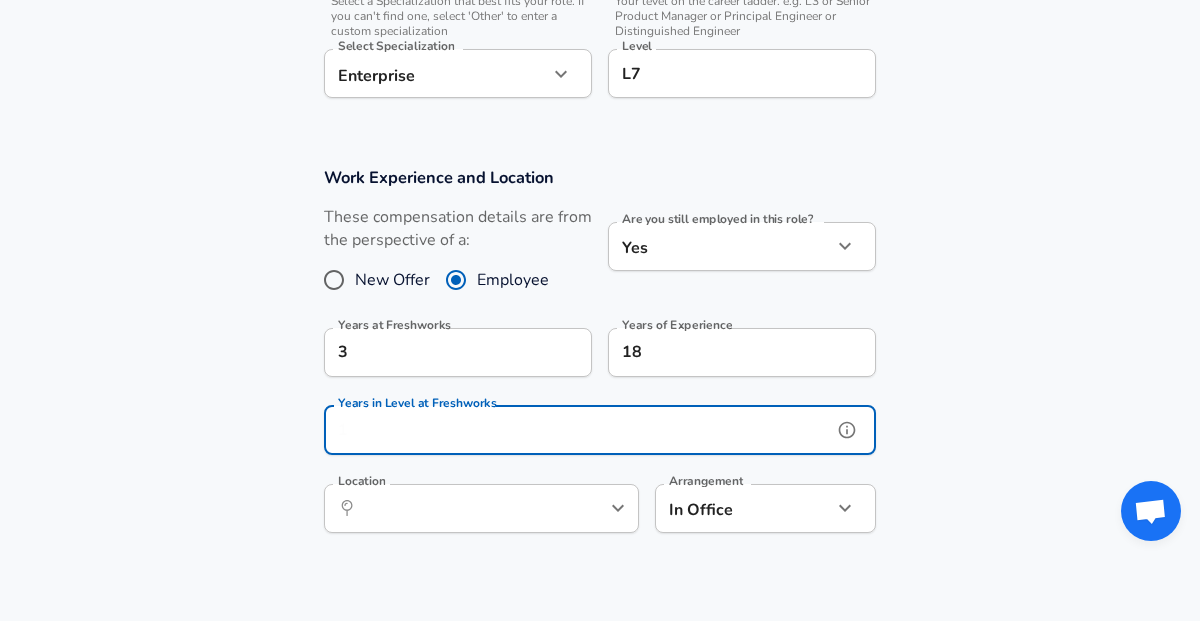 click on "Years in Level at Freshworks" at bounding box center [578, 430] 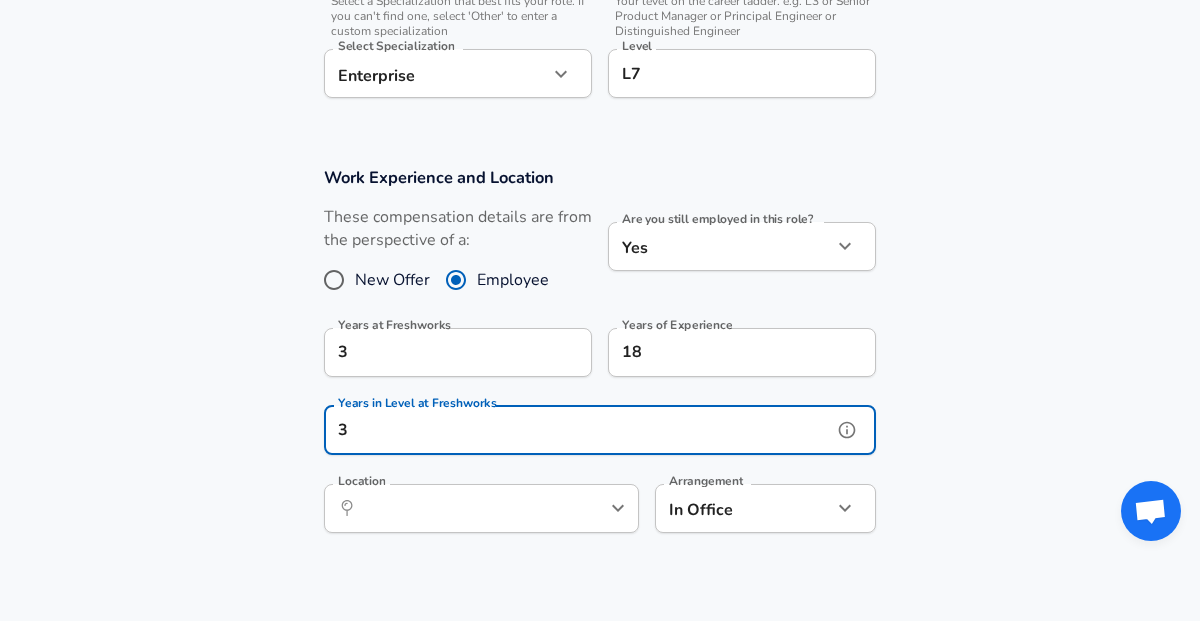type on "3" 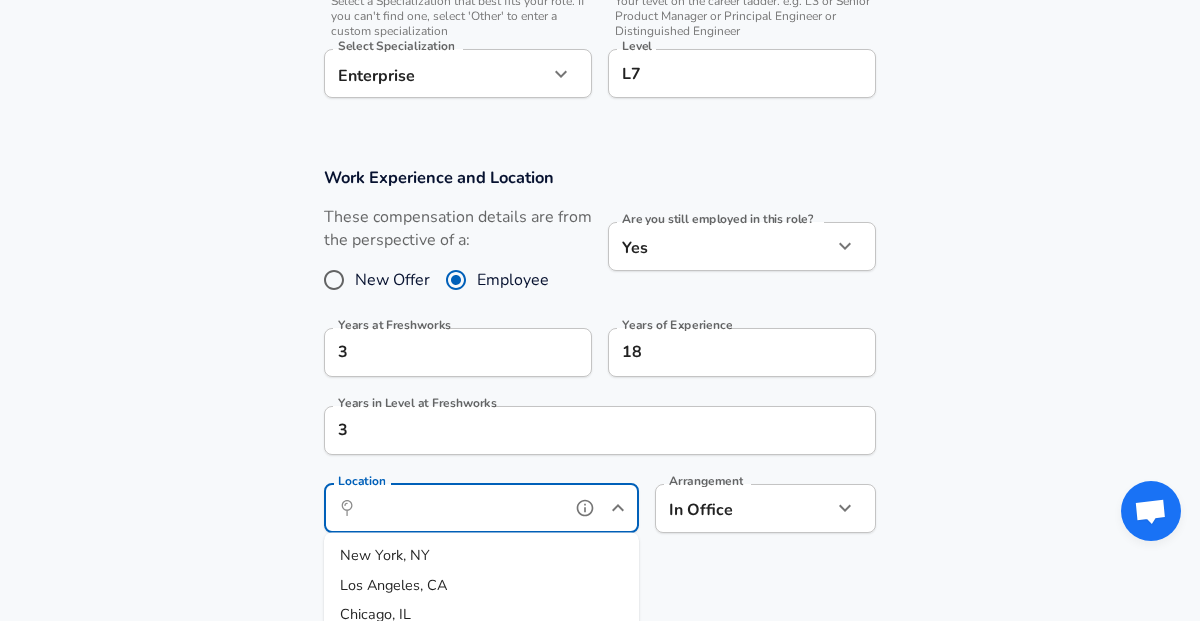 click on "Location" at bounding box center (459, 508) 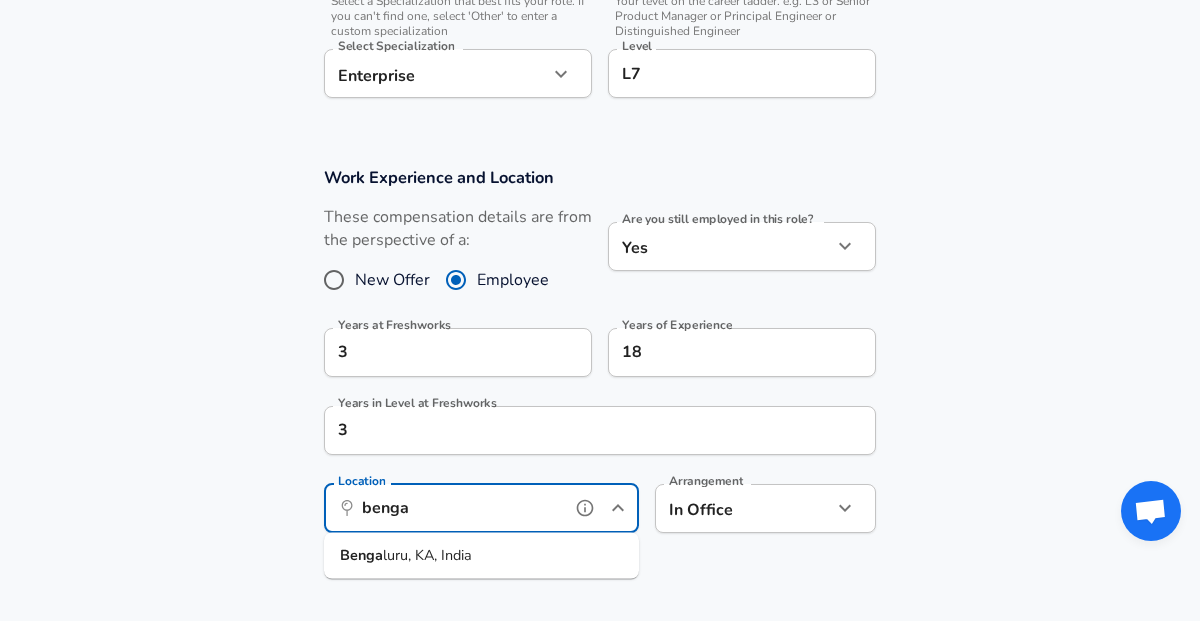 click on "[CITY], [STATE], [COUNTRY]" at bounding box center (481, 556) 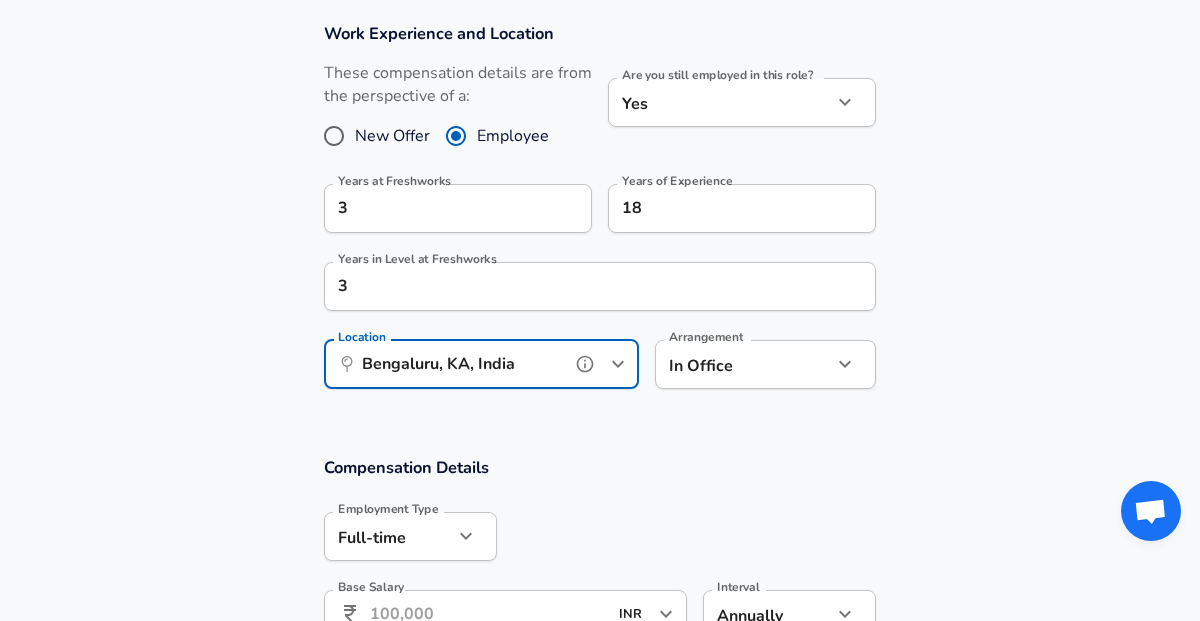 scroll, scrollTop: 890, scrollLeft: 0, axis: vertical 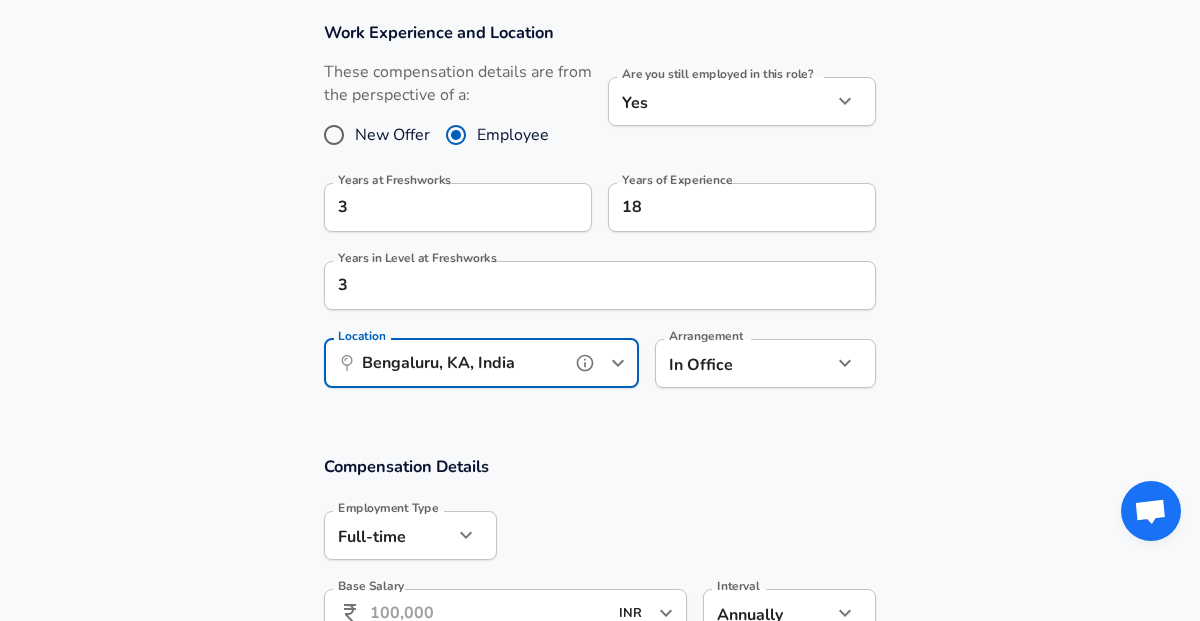 type on "Bengaluru, KA, India" 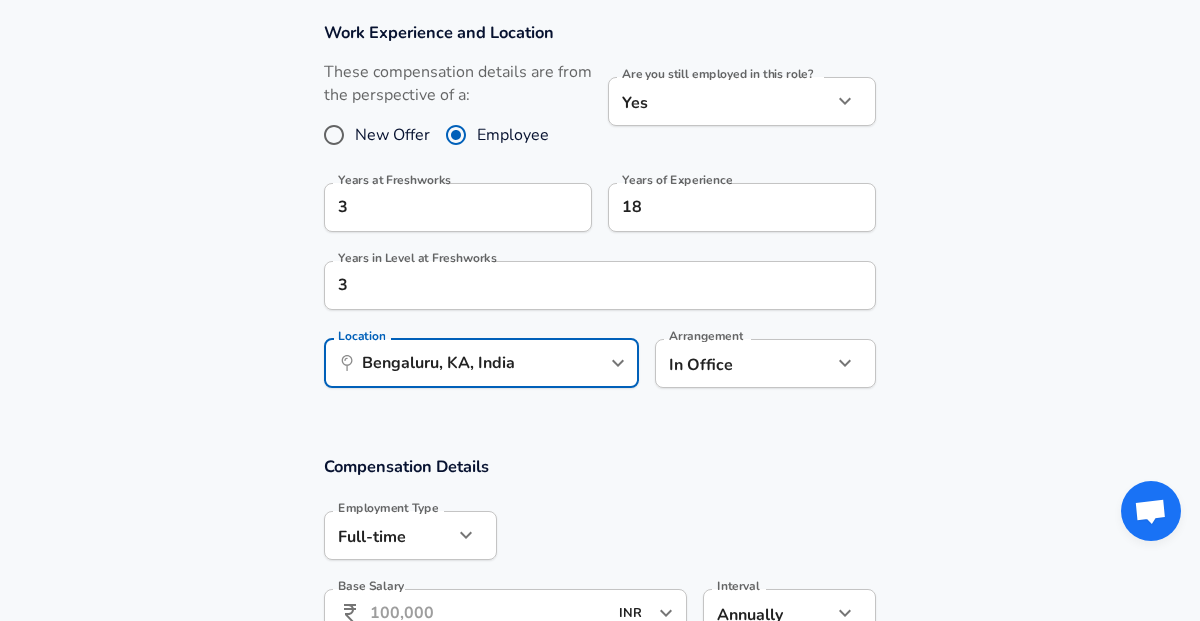 click on "Arrangement In Office office Arrangement" at bounding box center (757, 362) 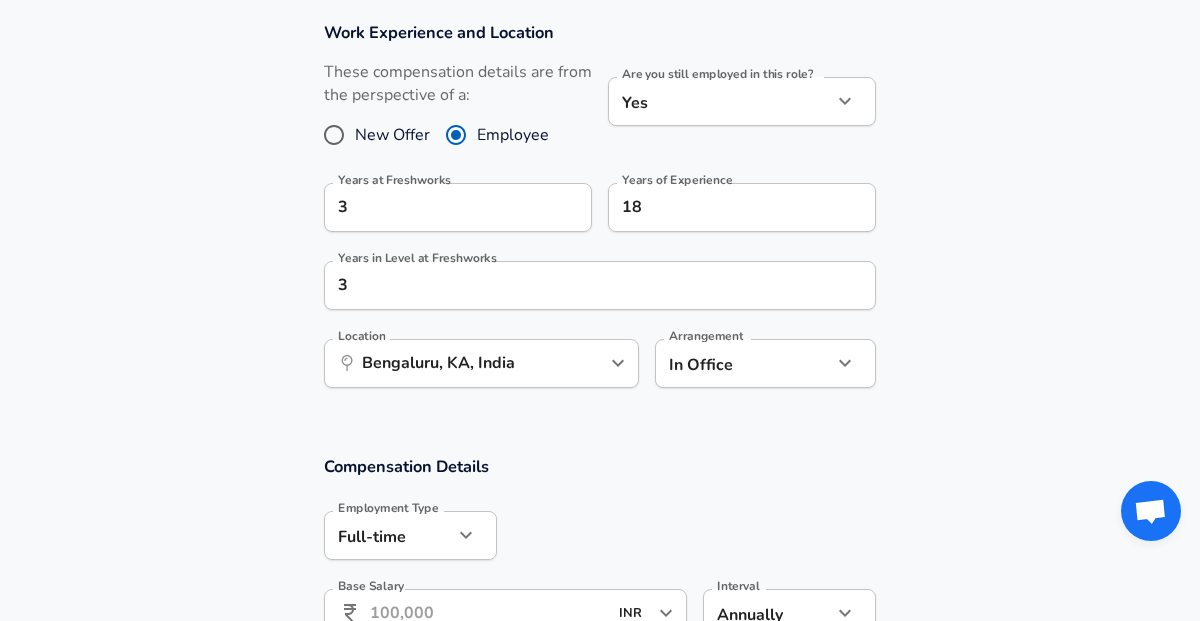 click on "Restart Add Your Salary Upload your offer letter   to verify your submission Enhance Privacy and Anonymity No Automatically hides specific fields until there are enough submissions to safely display the full details.   More Details Based on your submission and the data points that we have already collected, we will automatically hide and anonymize specific fields if there aren't enough data points to remain sufficiently anonymous. Company & Title Information   Enter the company you received your offer from Company Freshworks Company   Select the title that closest resembles your official title. This should be similar to the title that was present on your offer letter. Title Senior Director of Product Management Title   Select a job family that best fits your role. If you can't find one, select 'Other' to enter a custom job family Job Family Product Manager Job Family   Select a Specialization that best fits your role. If you can't find one, select 'Other' to enter a custom specialization Select Specialization" at bounding box center [600, -580] 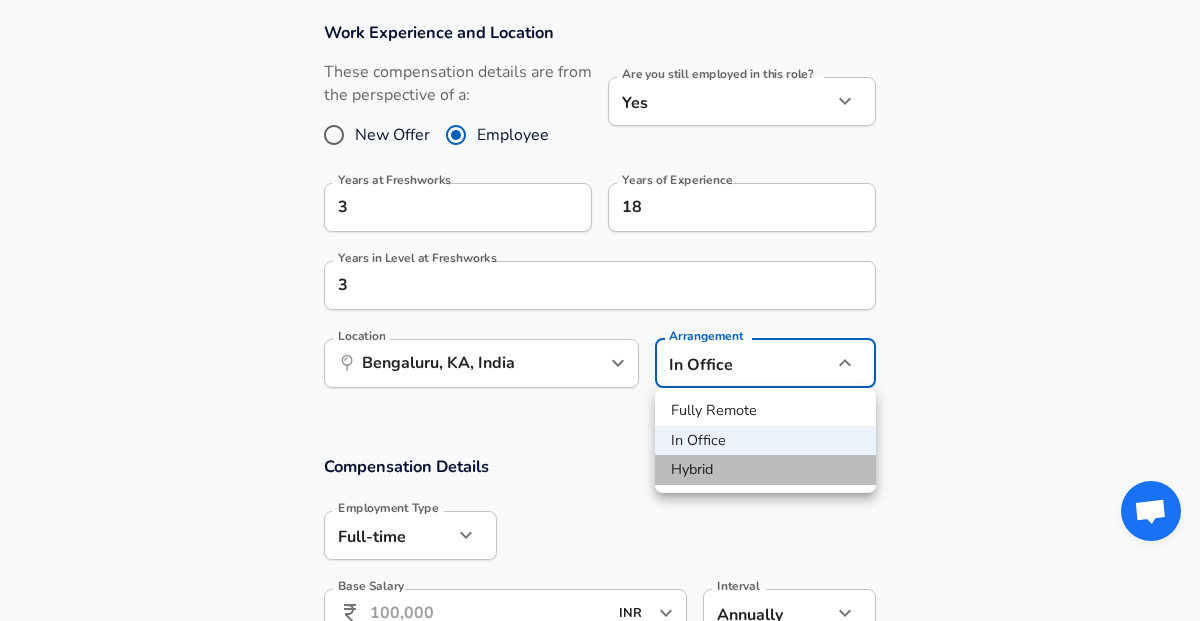 click on "Hybrid" at bounding box center (765, 470) 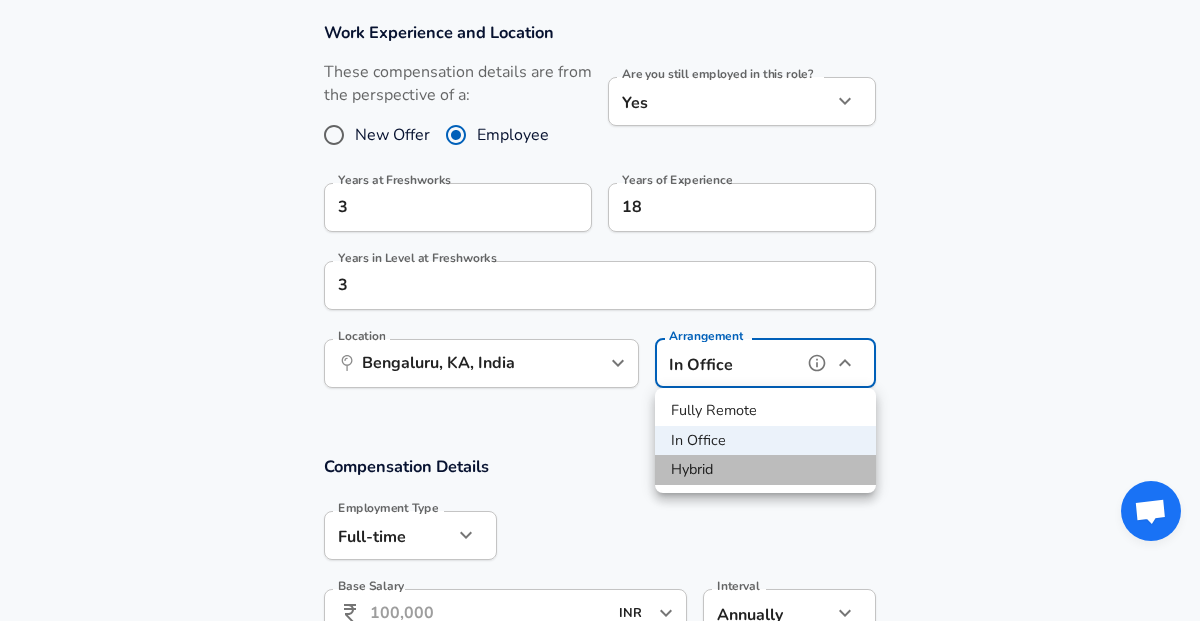 type on "hybrid" 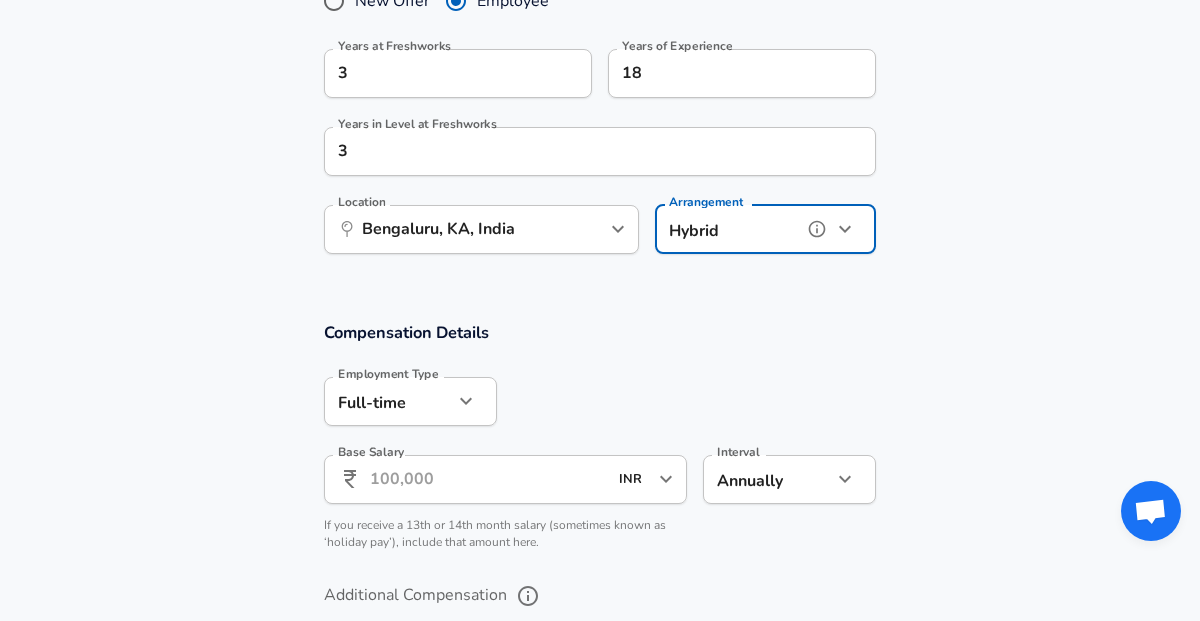 scroll, scrollTop: 1079, scrollLeft: 0, axis: vertical 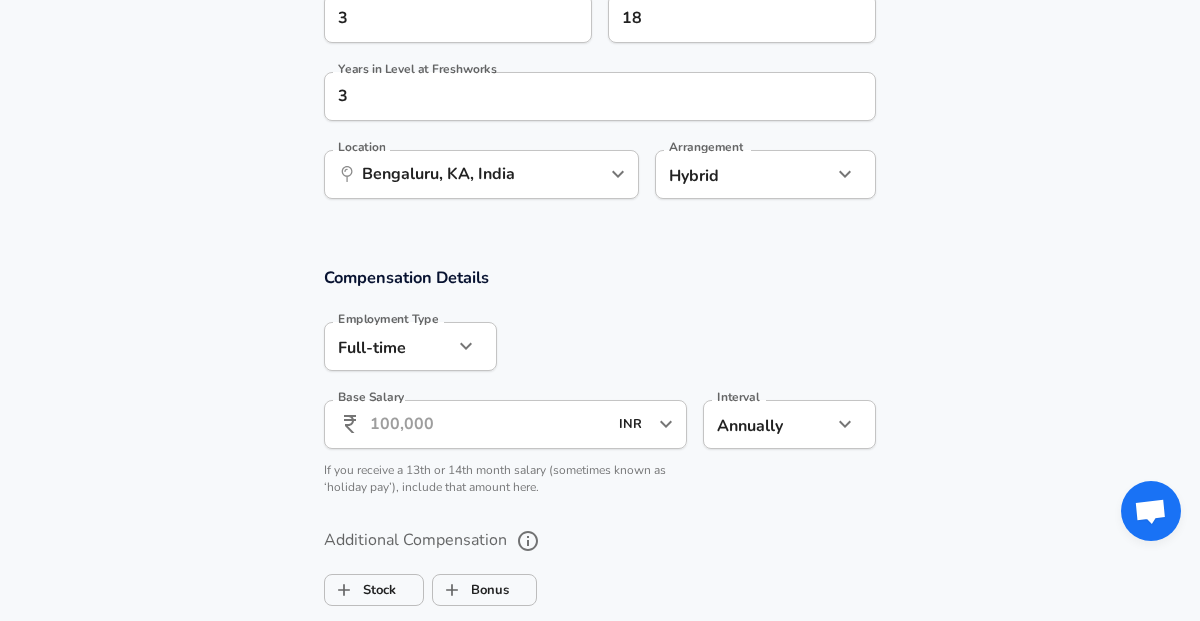 click on "Base Salary ​ INR ​ Base Salary" at bounding box center [497, 423] 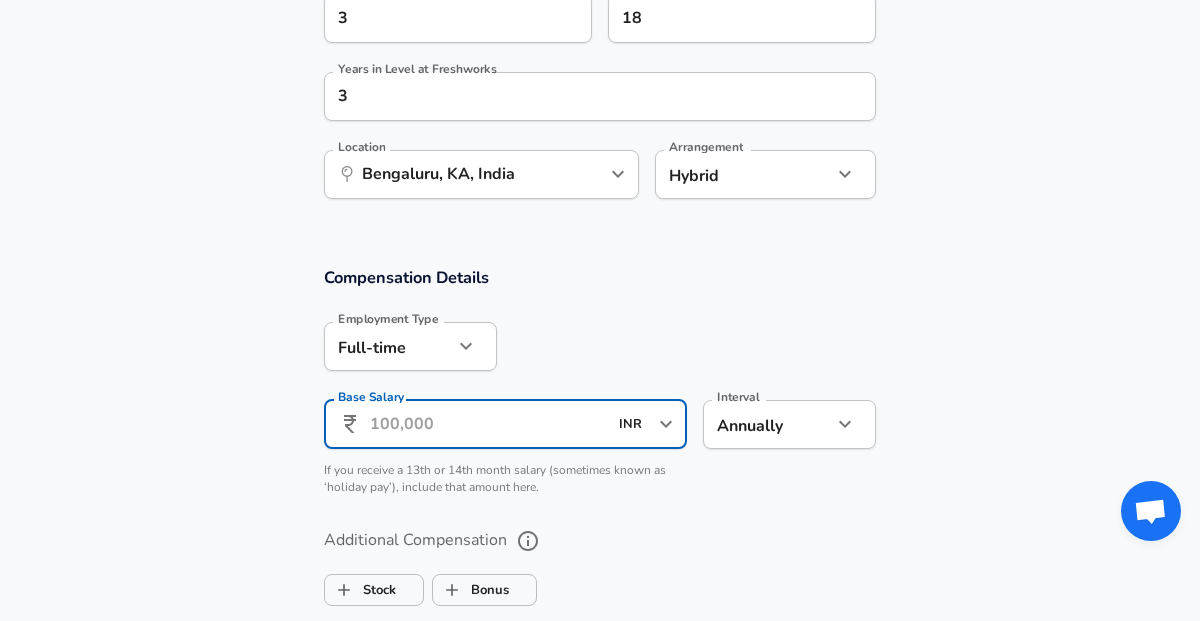 click on "Base Salary" at bounding box center [488, 424] 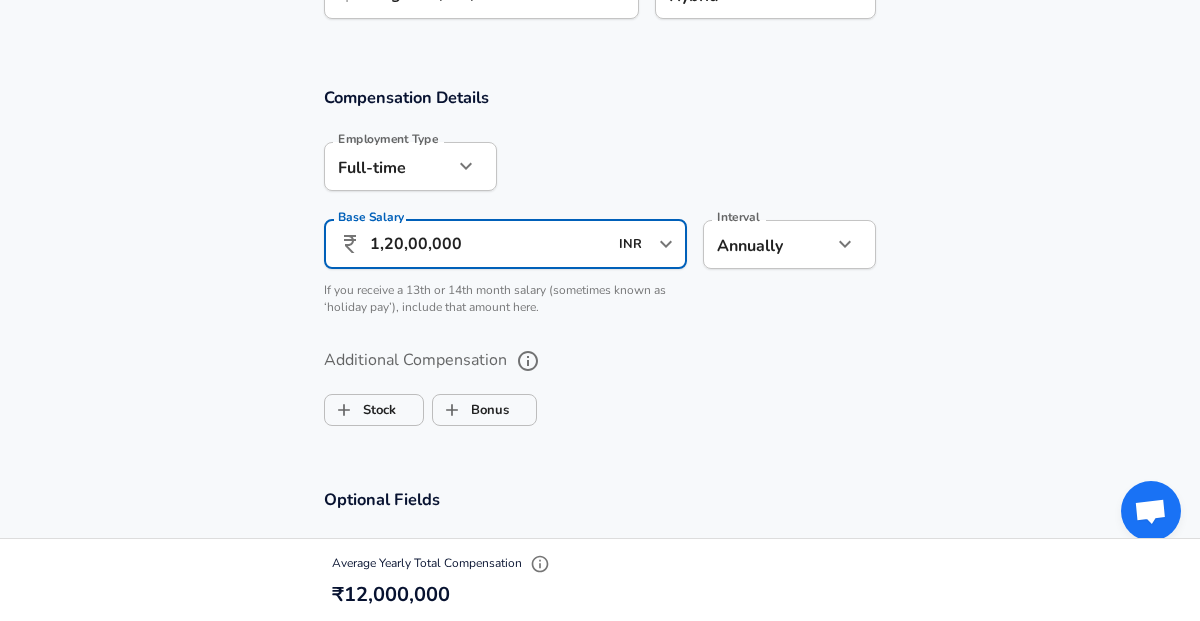 scroll, scrollTop: 1258, scrollLeft: 0, axis: vertical 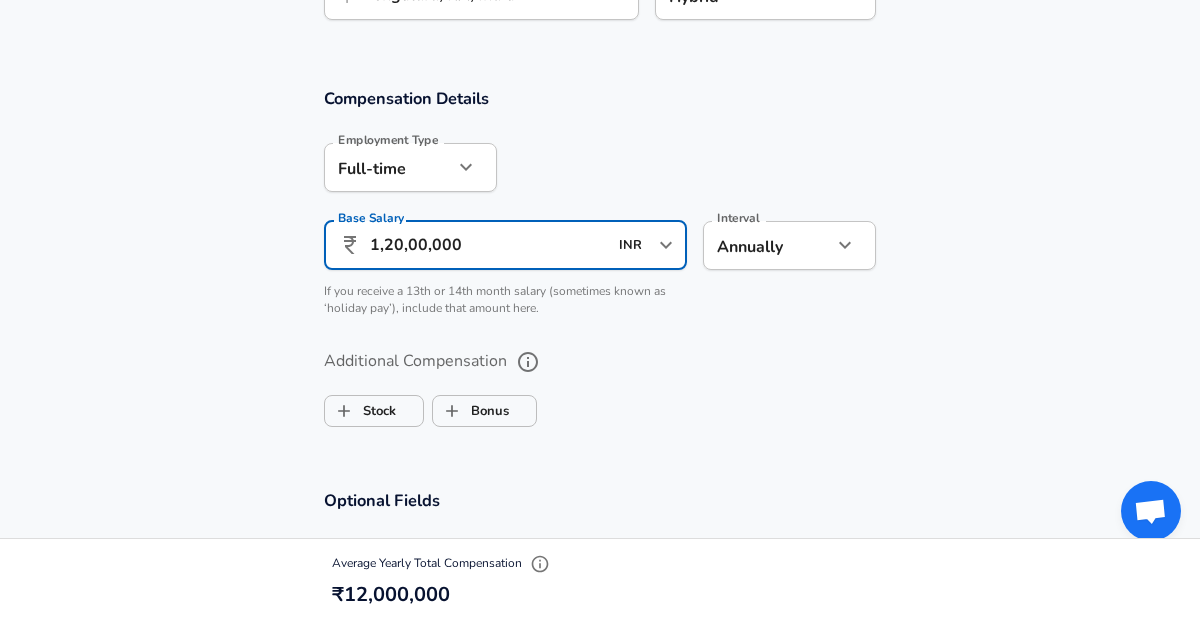 click on "1,20,00,000" at bounding box center [488, 245] 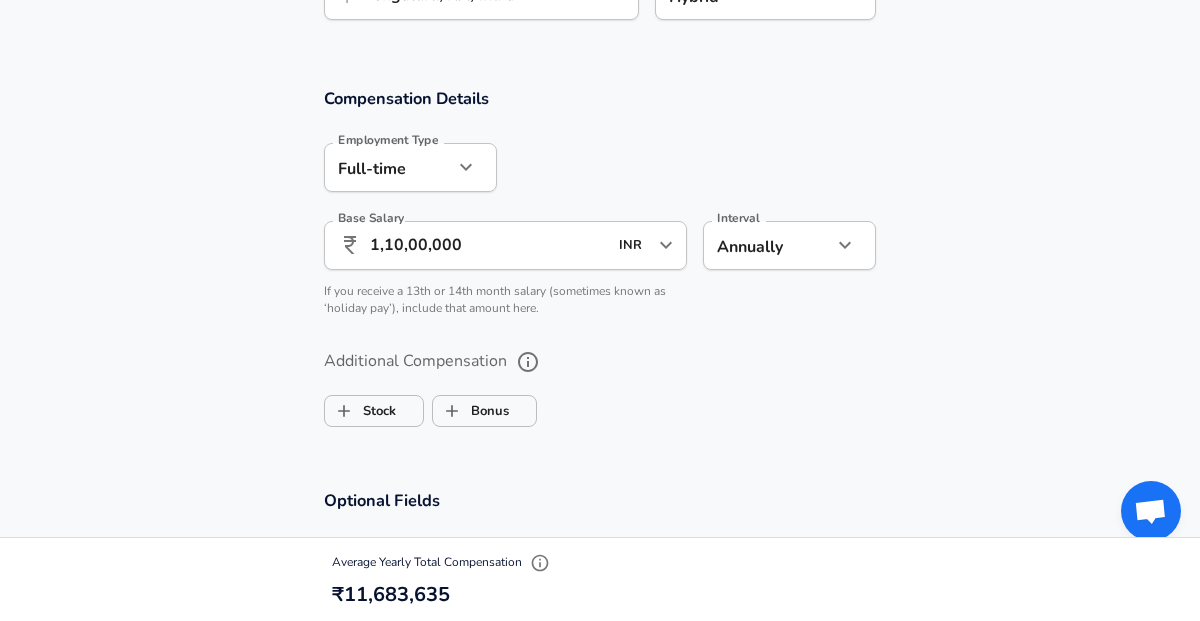 click on "Compensation Details Employment Type Full-time full_time Employment Type Base Salary ​ 1,10,00,000 INR ​ Base Salary Interval Annually yearly Interval If you receive a 13th or 14th month salary (sometimes known as ‘holiday pay’), include that amount here.  Additional Compensation   Stock Bonus" at bounding box center (600, 266) 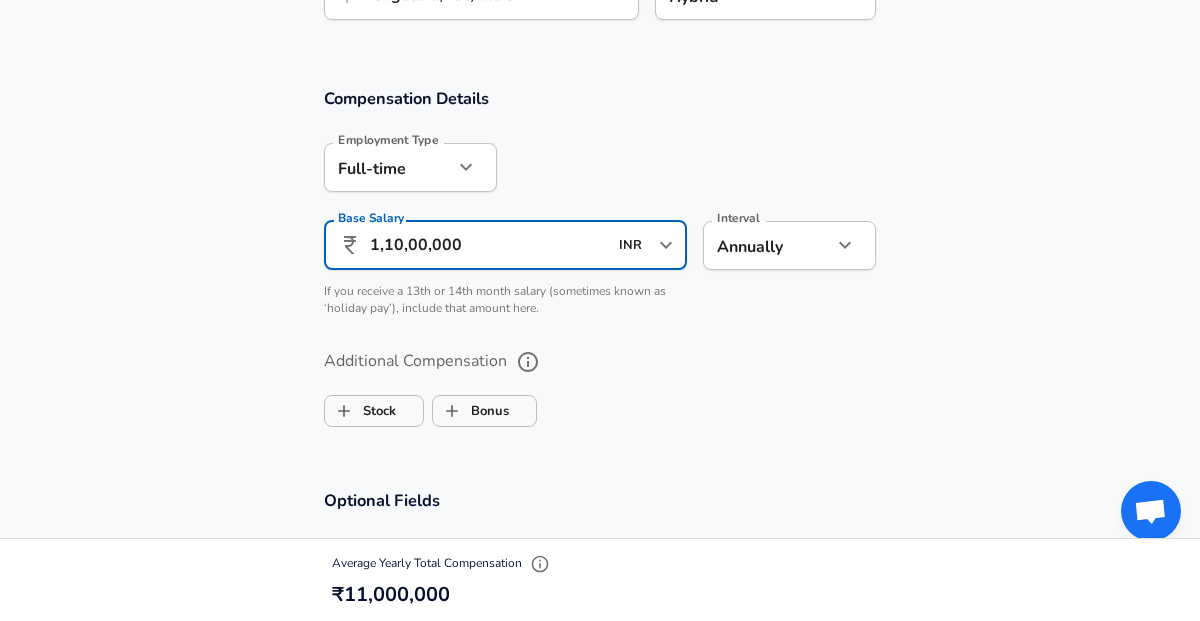 drag, startPoint x: 393, startPoint y: 245, endPoint x: 367, endPoint y: 241, distance: 26.305893 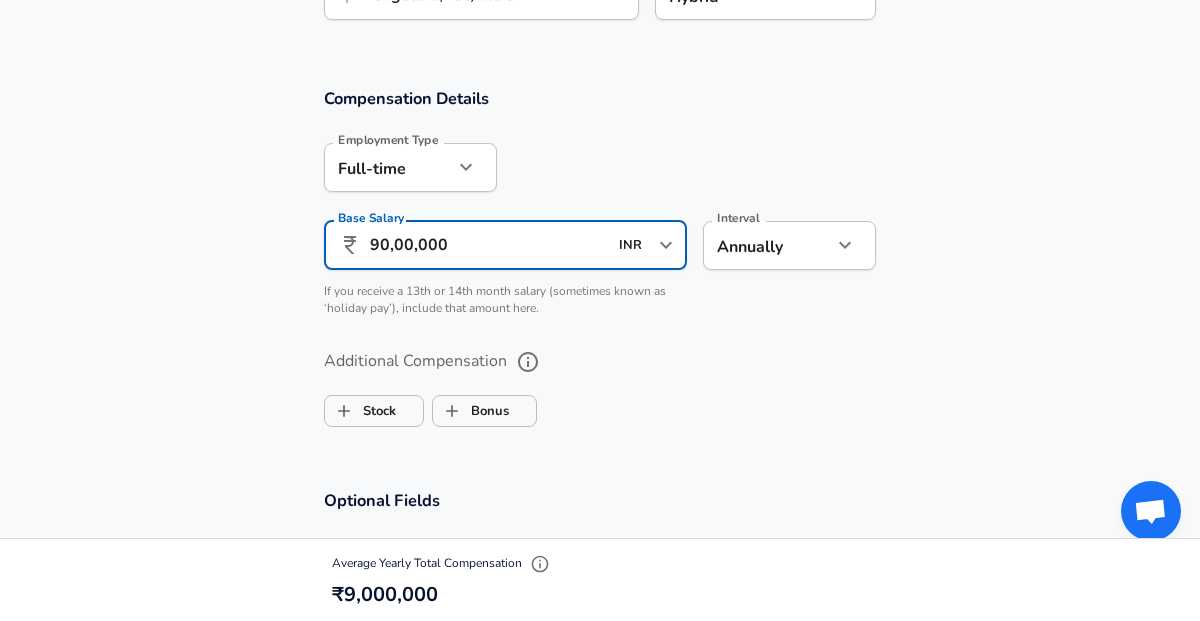 type on "90,00,000" 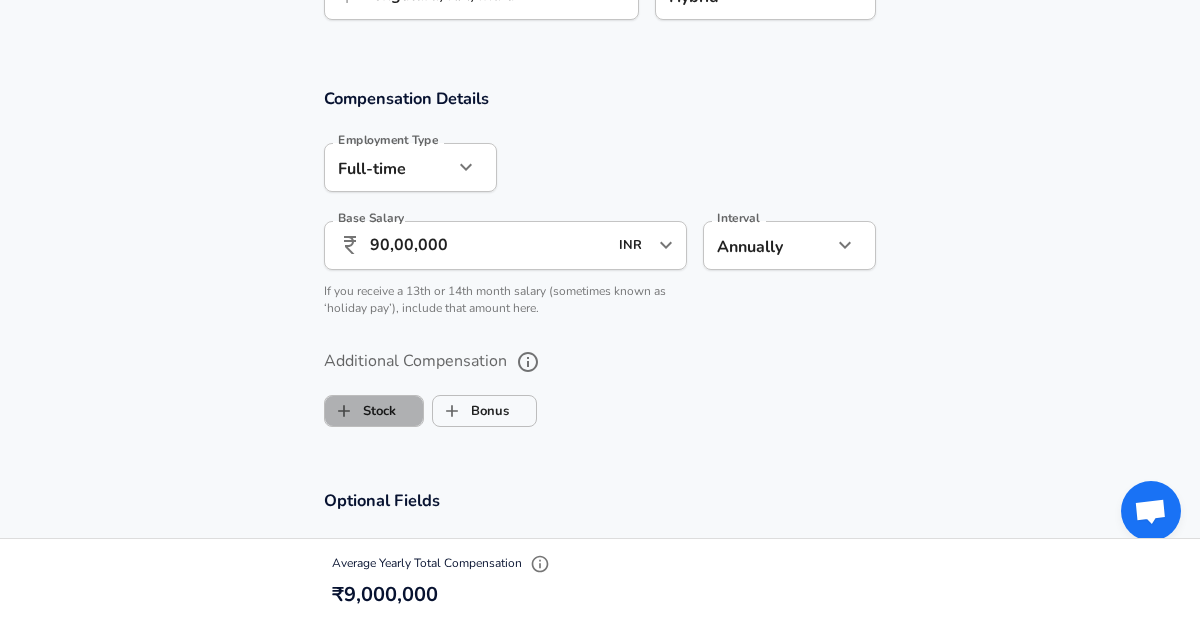 click on "Stock" at bounding box center [374, 411] 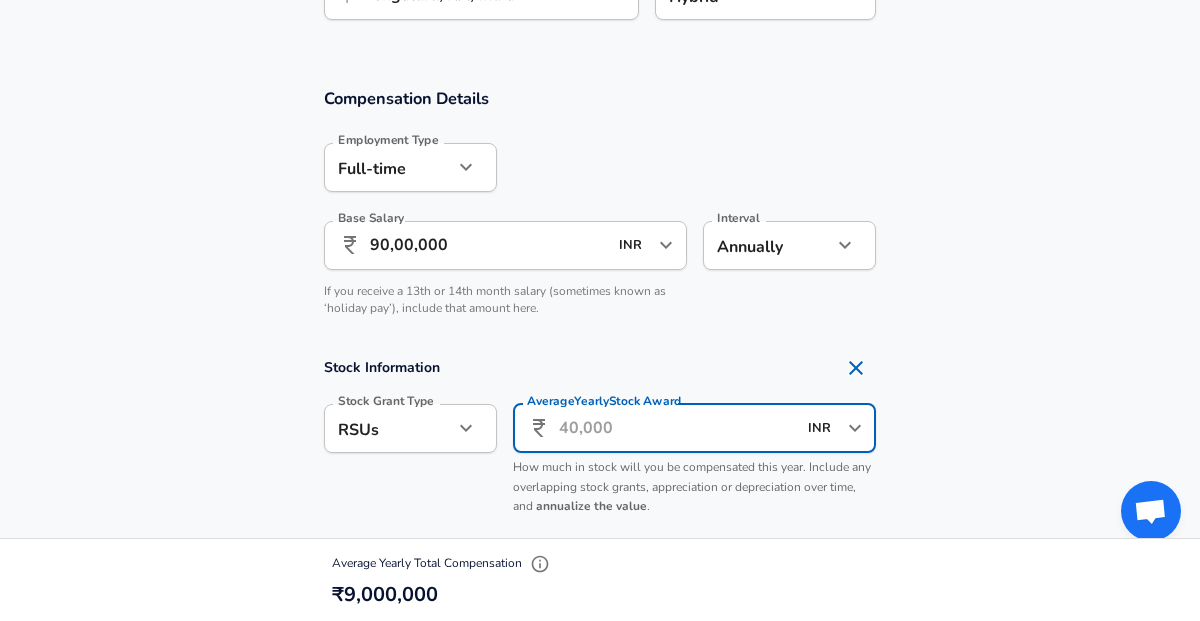 click on "Average  Yearly  Stock Award" at bounding box center [677, 428] 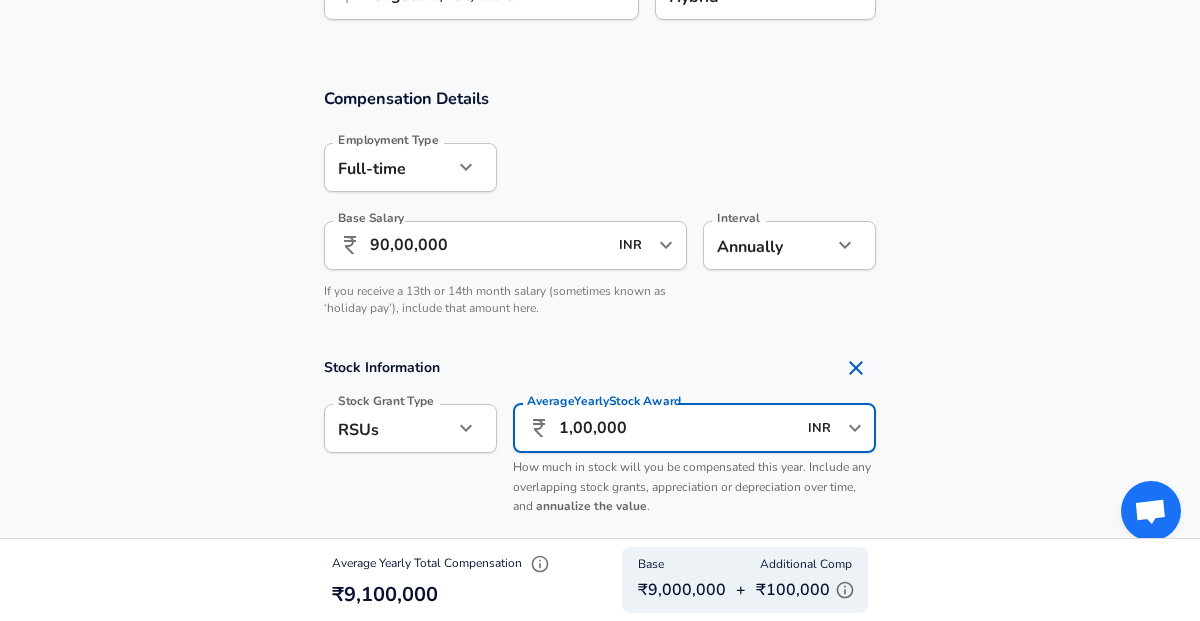 scroll, scrollTop: 0, scrollLeft: 0, axis: both 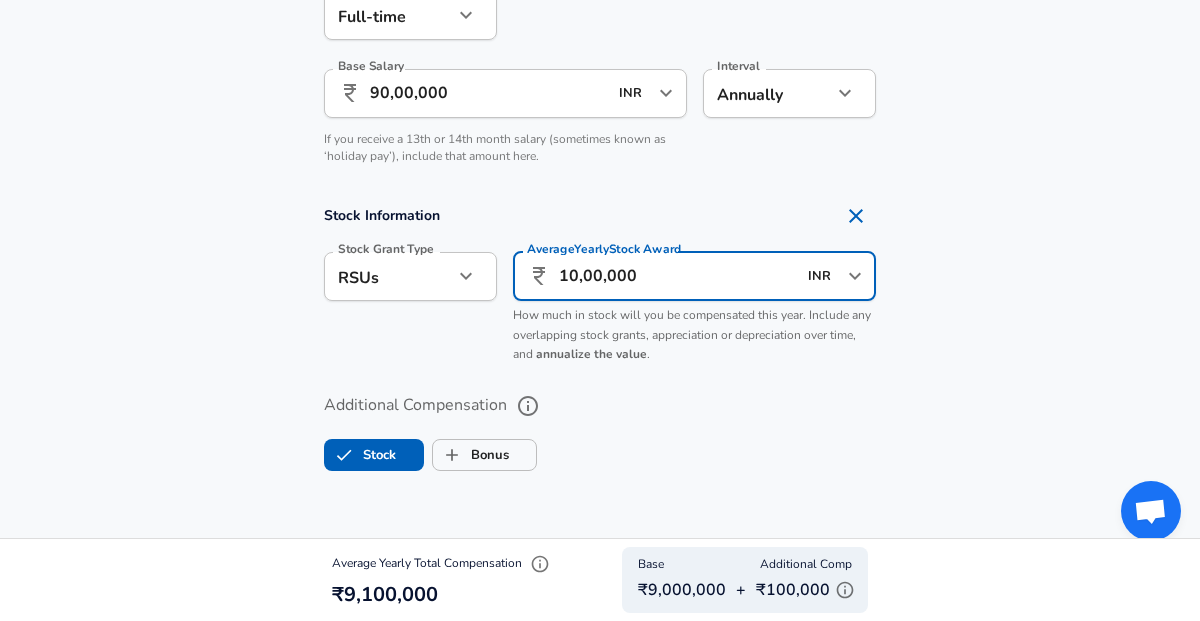 type on "10,00,000" 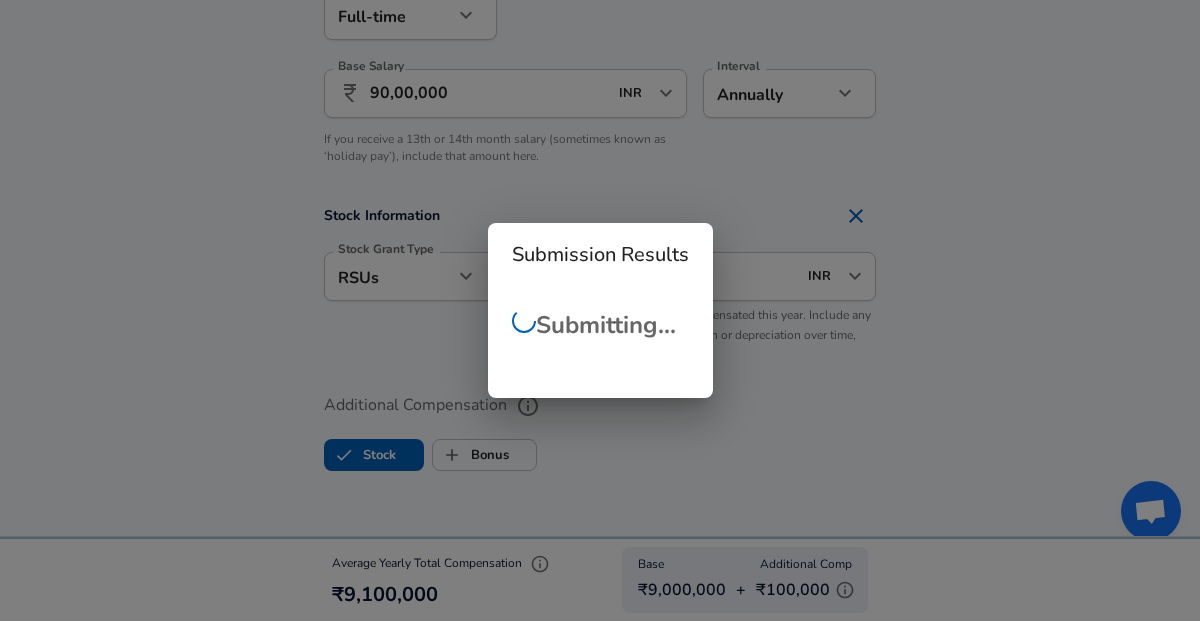 scroll, scrollTop: 0, scrollLeft: 0, axis: both 